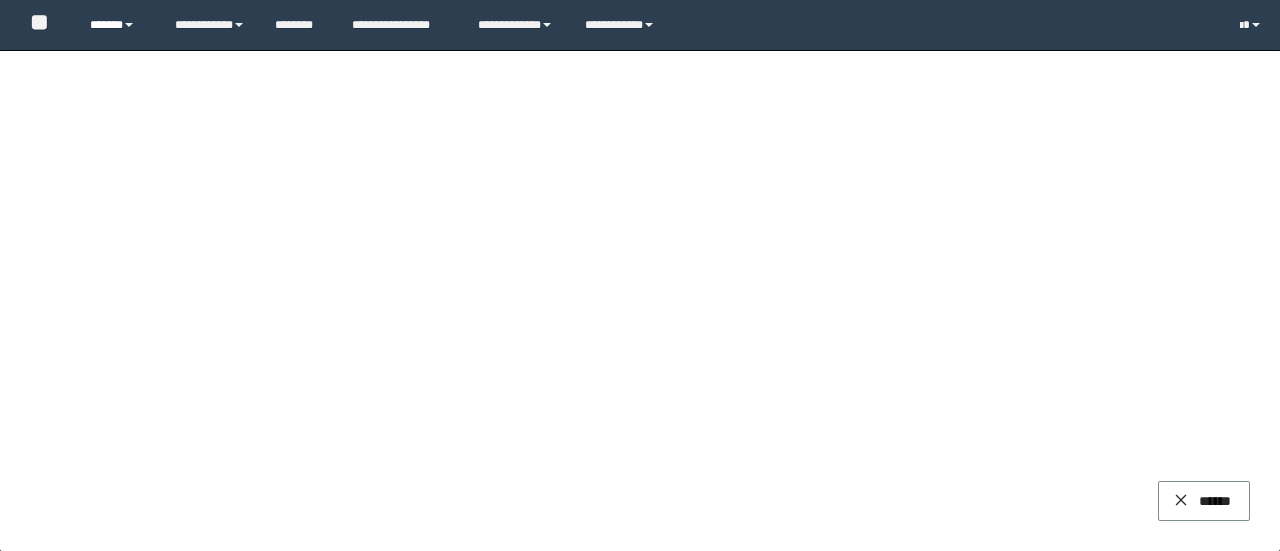 scroll, scrollTop: 0, scrollLeft: 0, axis: both 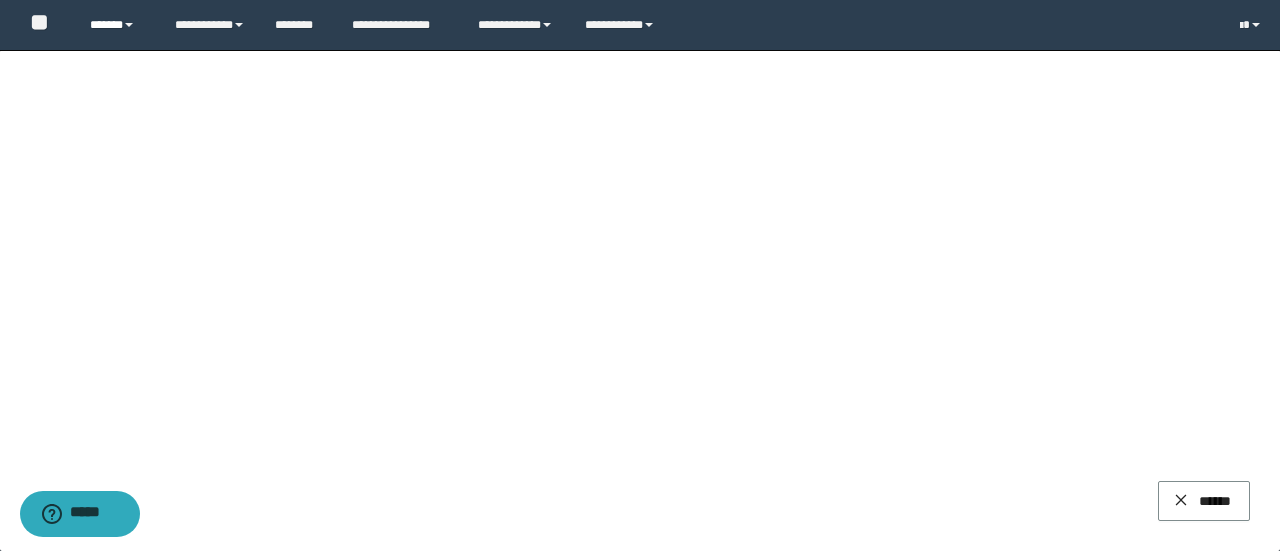 click on "******" at bounding box center (117, 25) 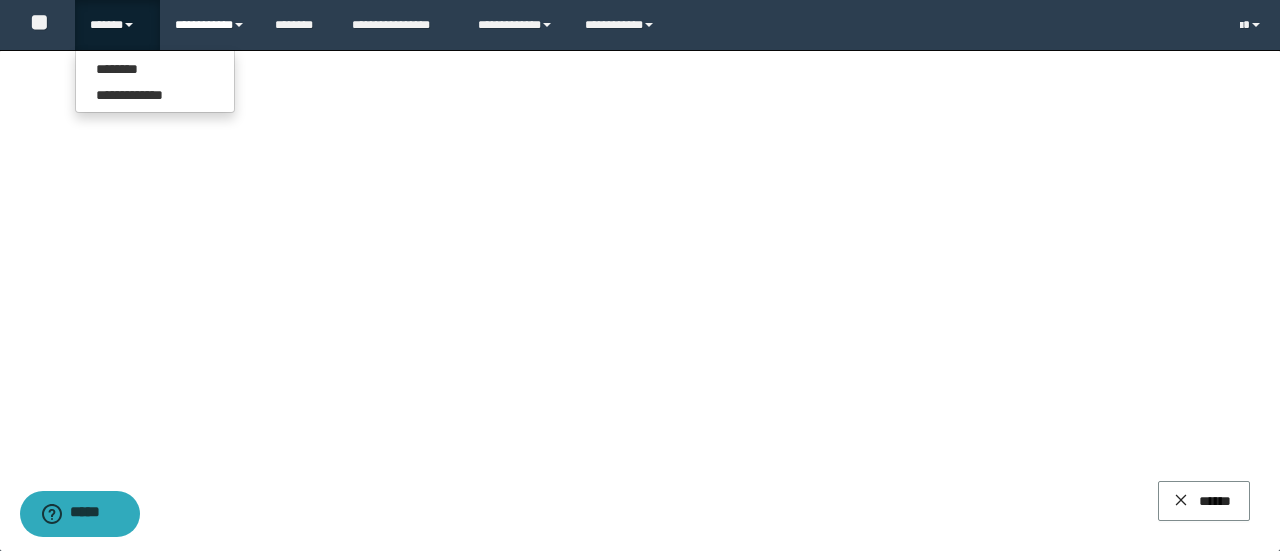 click on "**********" at bounding box center (210, 25) 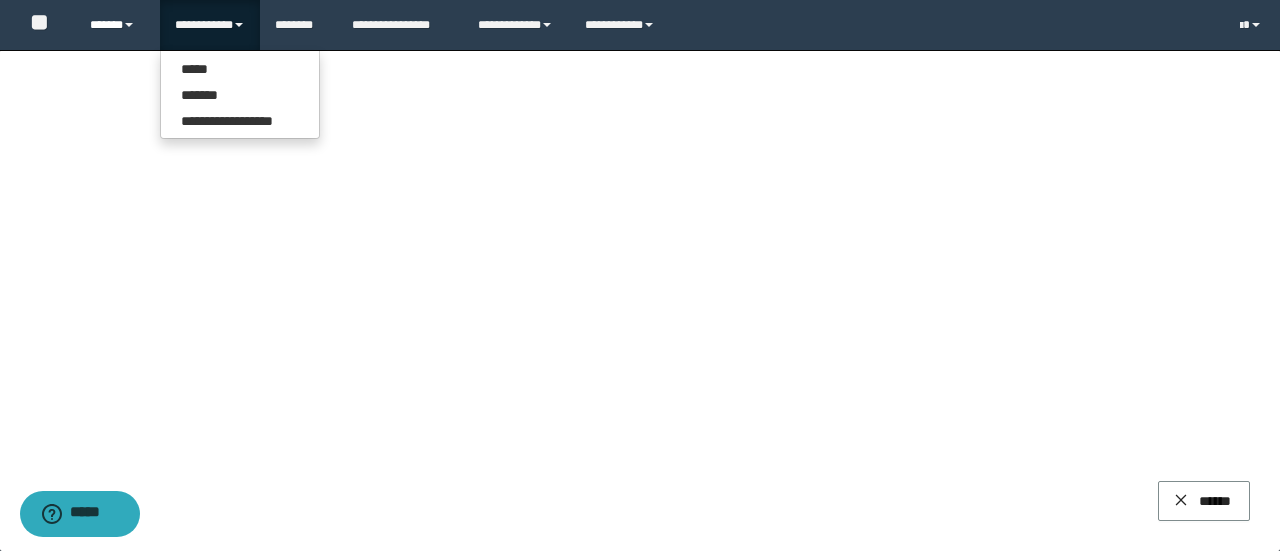 click on "******" at bounding box center [117, 25] 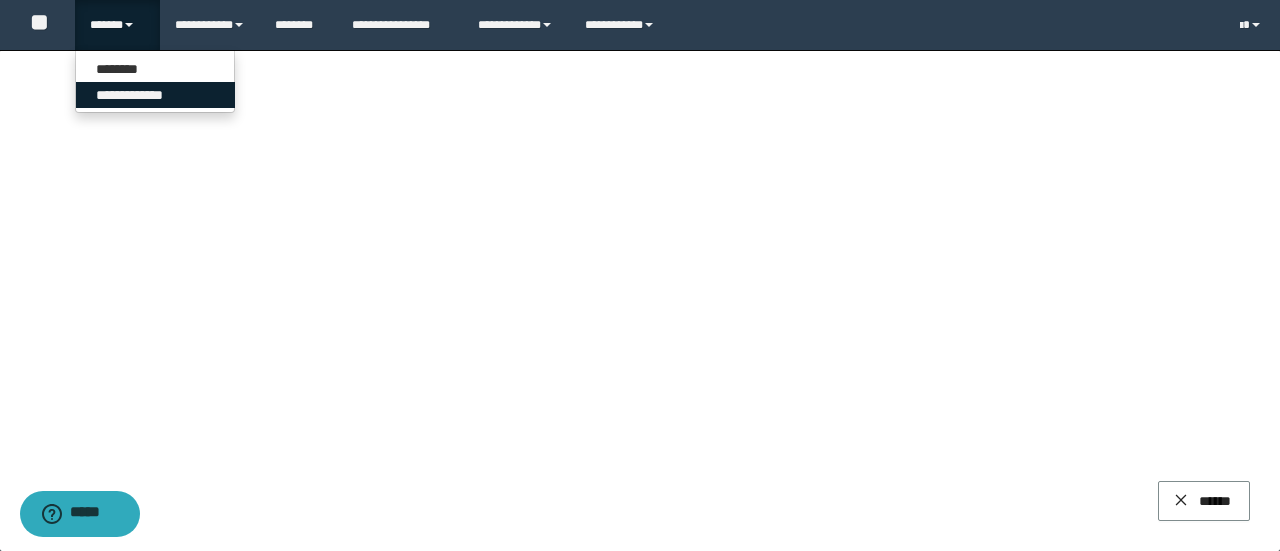 click on "**********" at bounding box center [155, 95] 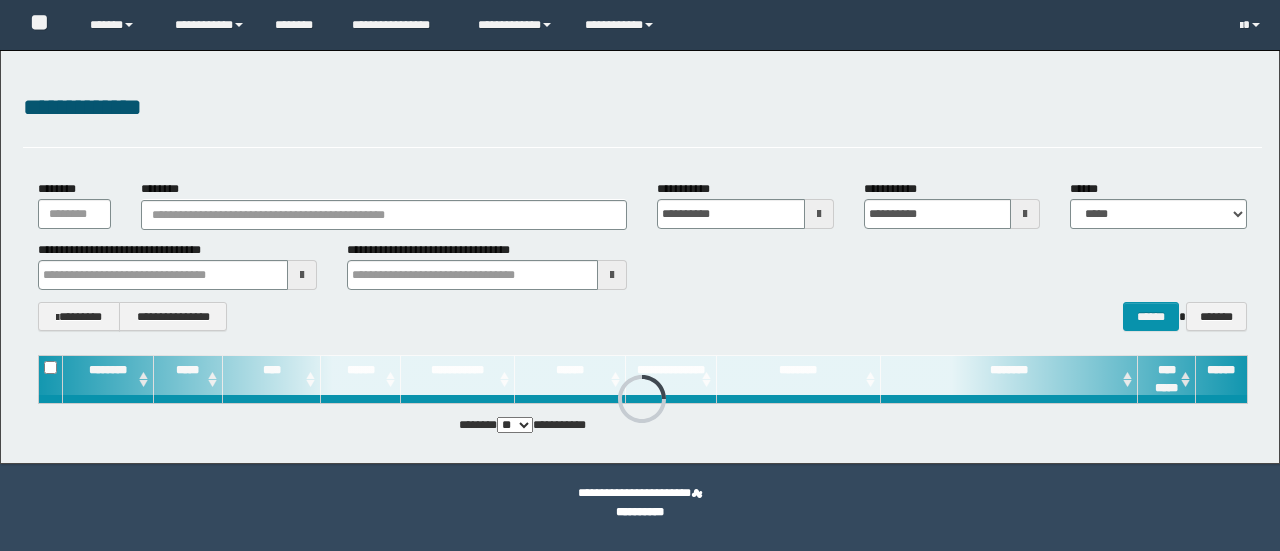 scroll, scrollTop: 0, scrollLeft: 0, axis: both 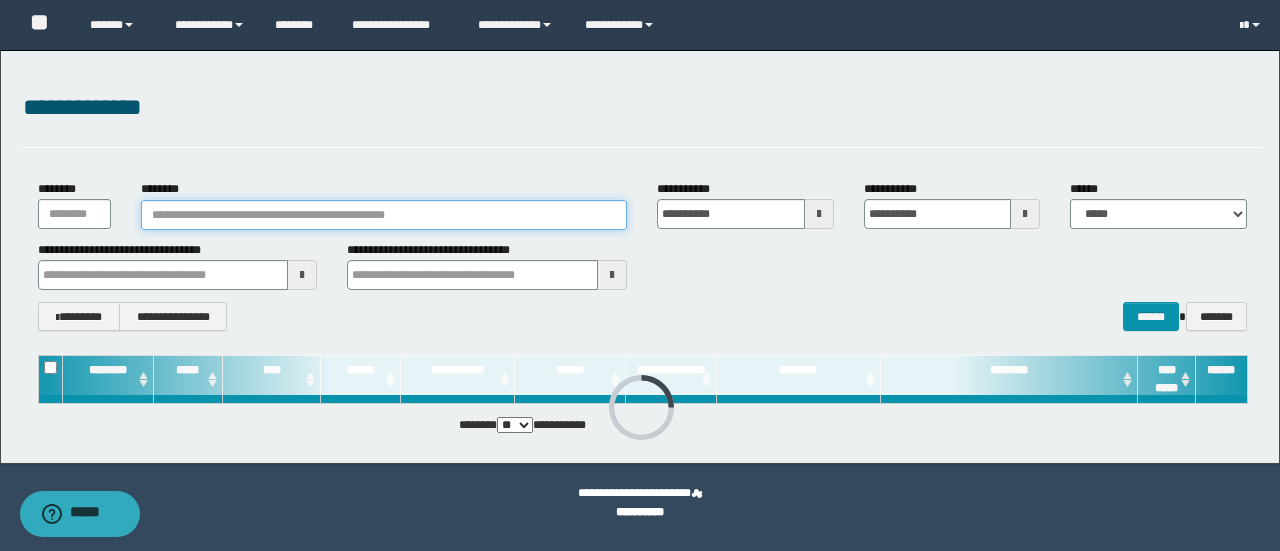click on "********" at bounding box center (384, 215) 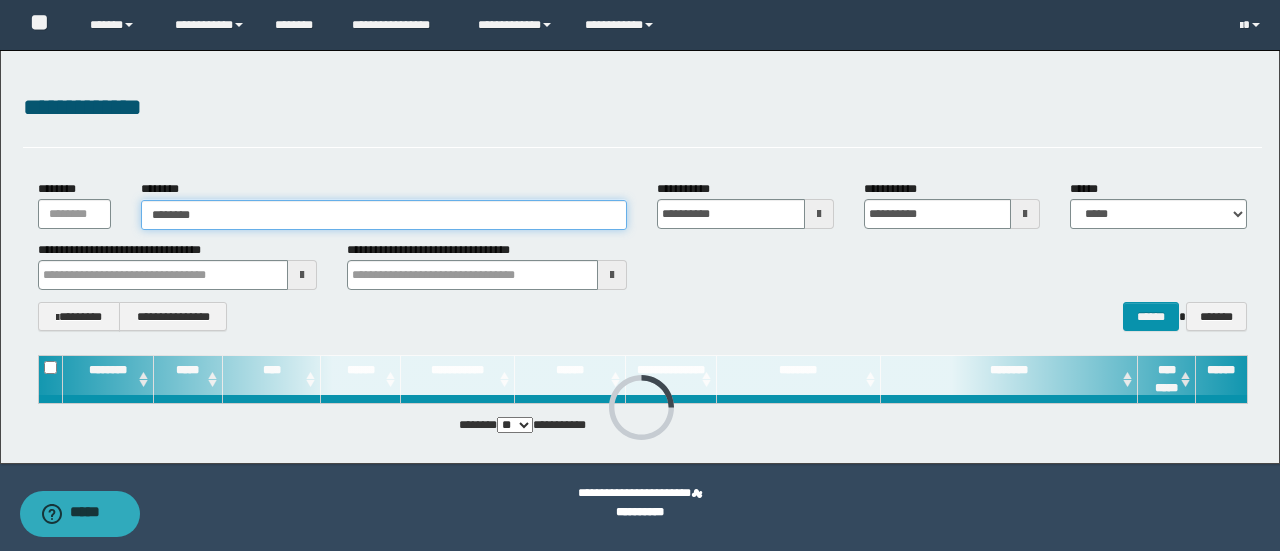 type on "********" 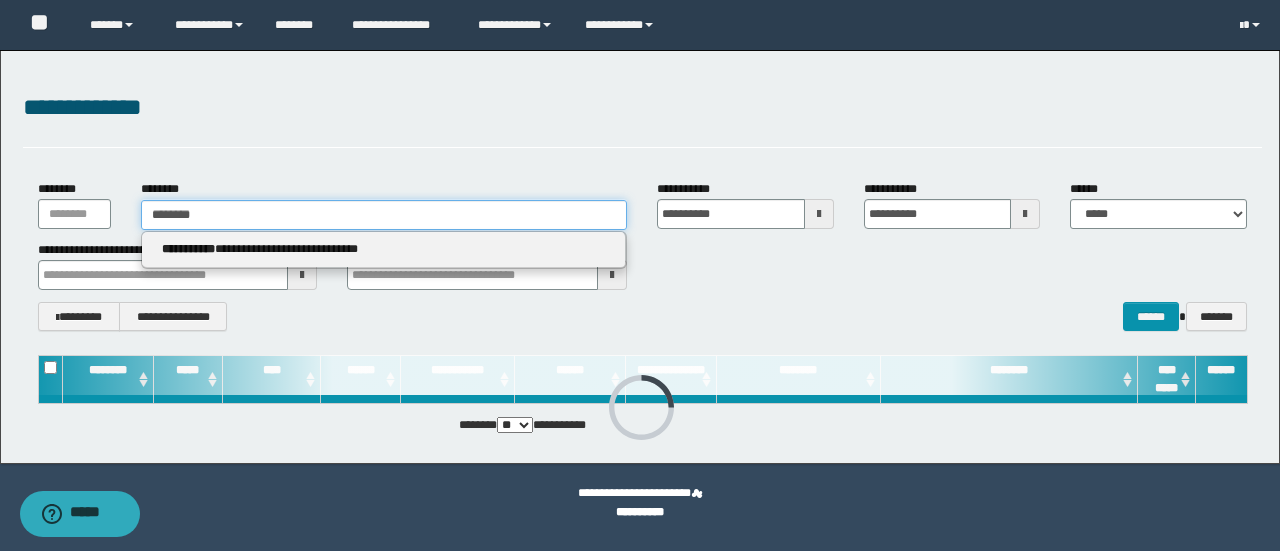 type on "********" 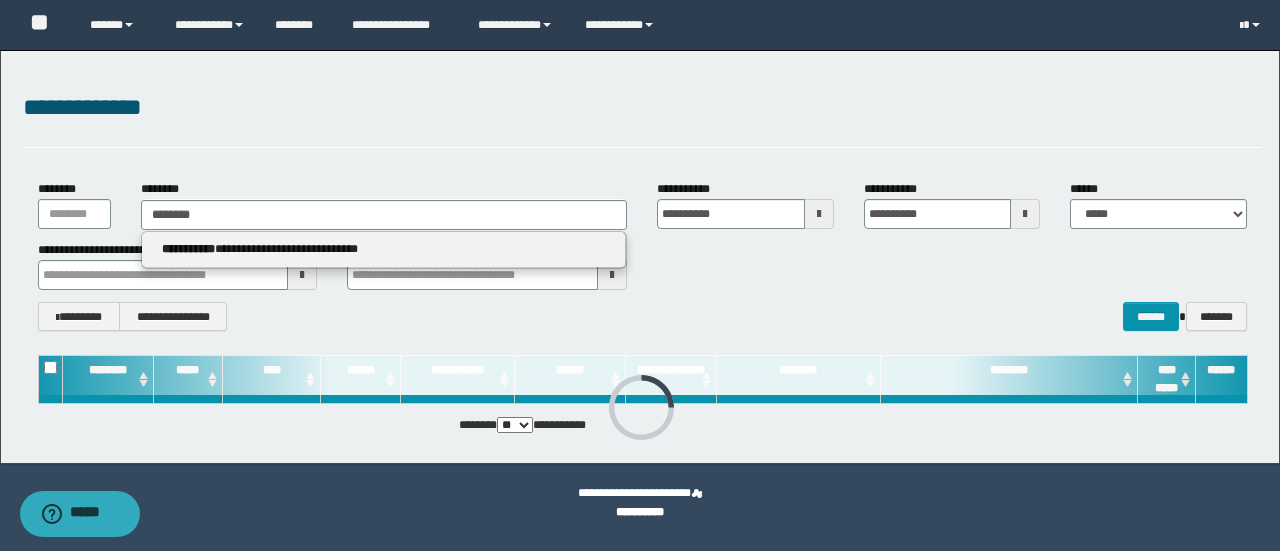click on "**********" at bounding box center [384, 249] 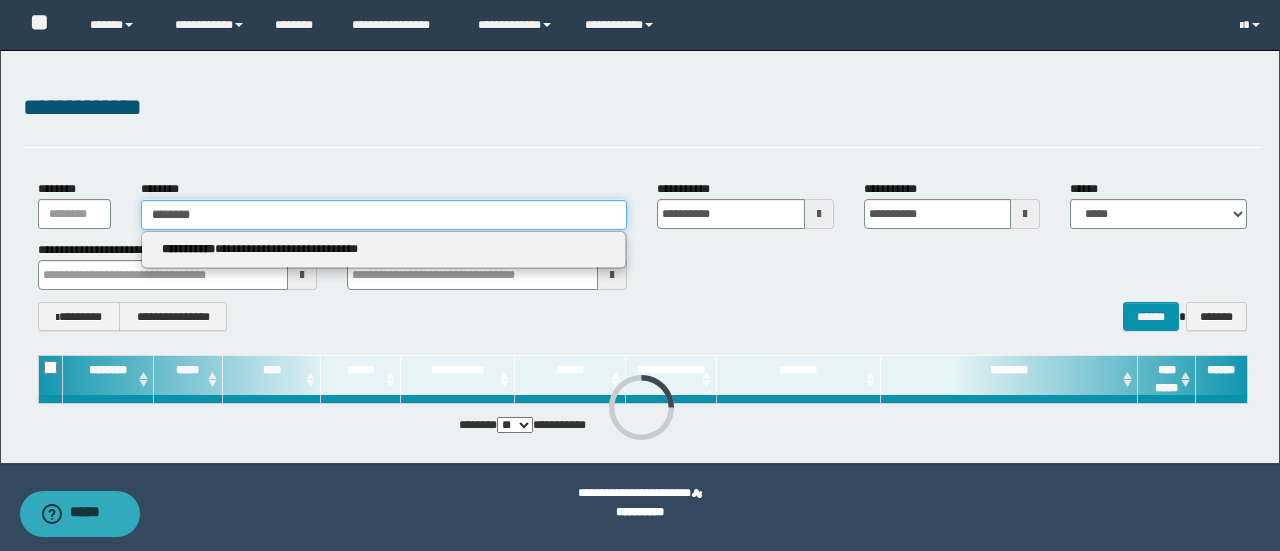 type 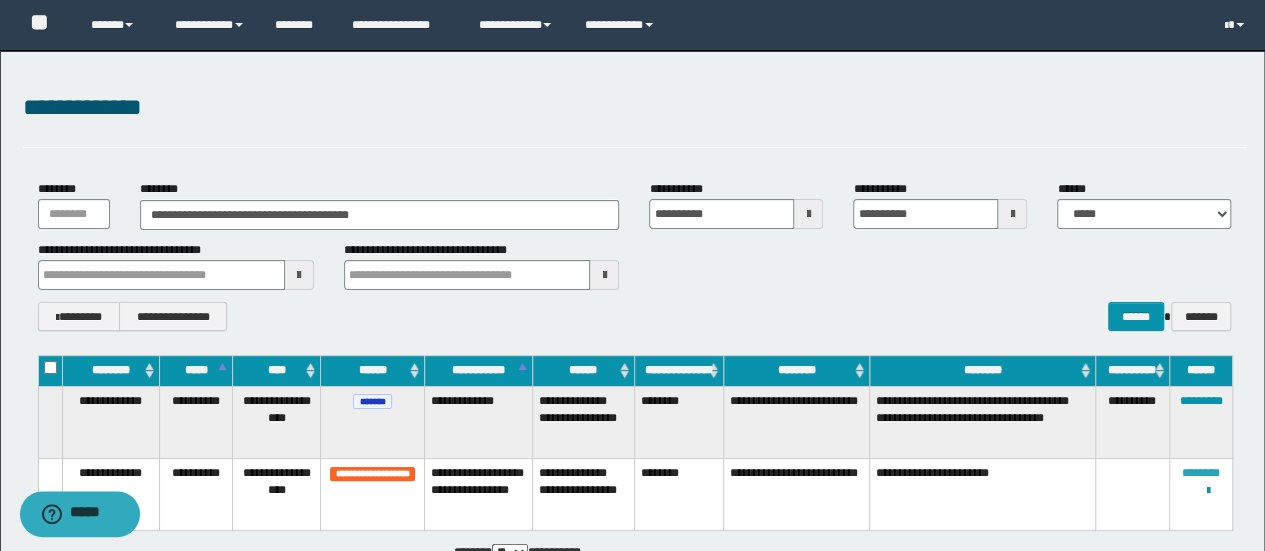 click on "********" at bounding box center (1201, 473) 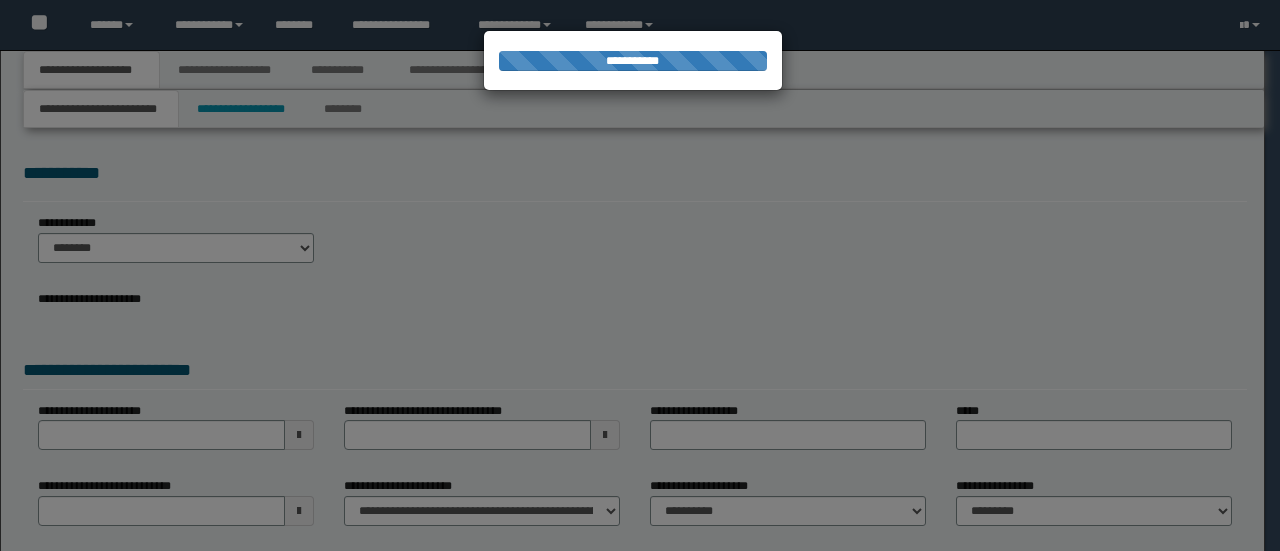 scroll, scrollTop: 0, scrollLeft: 0, axis: both 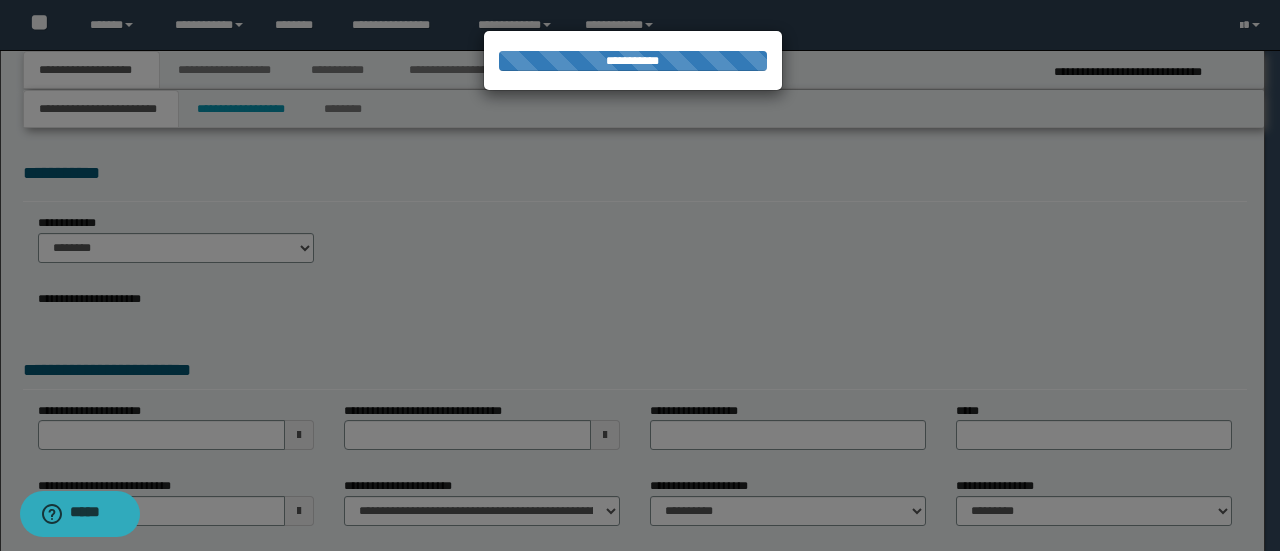 select on "*" 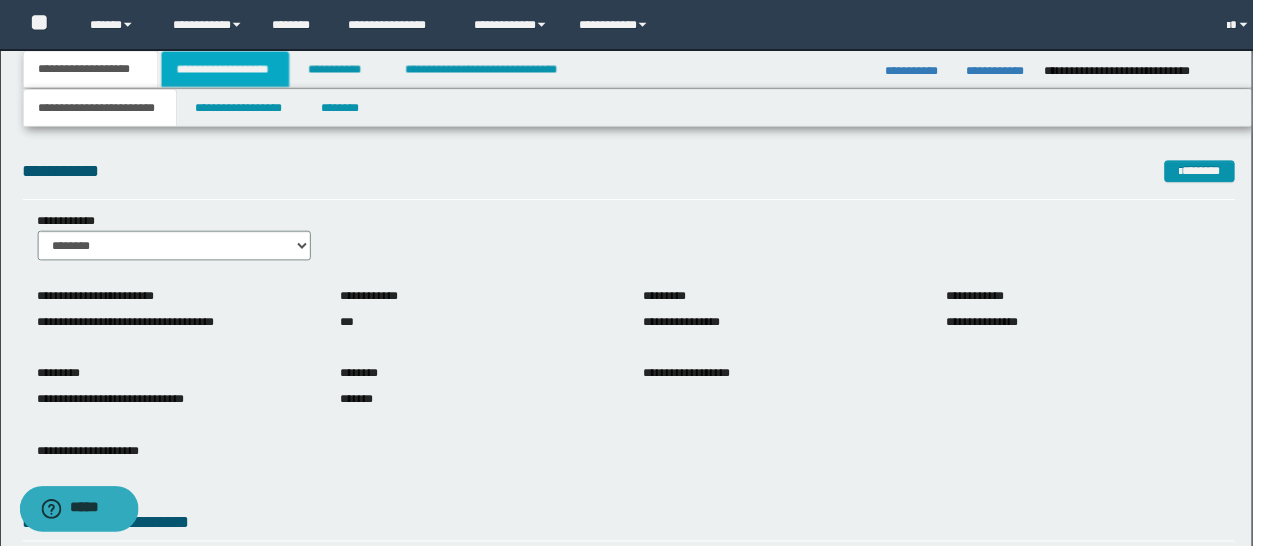 click on "**********" at bounding box center [227, 70] 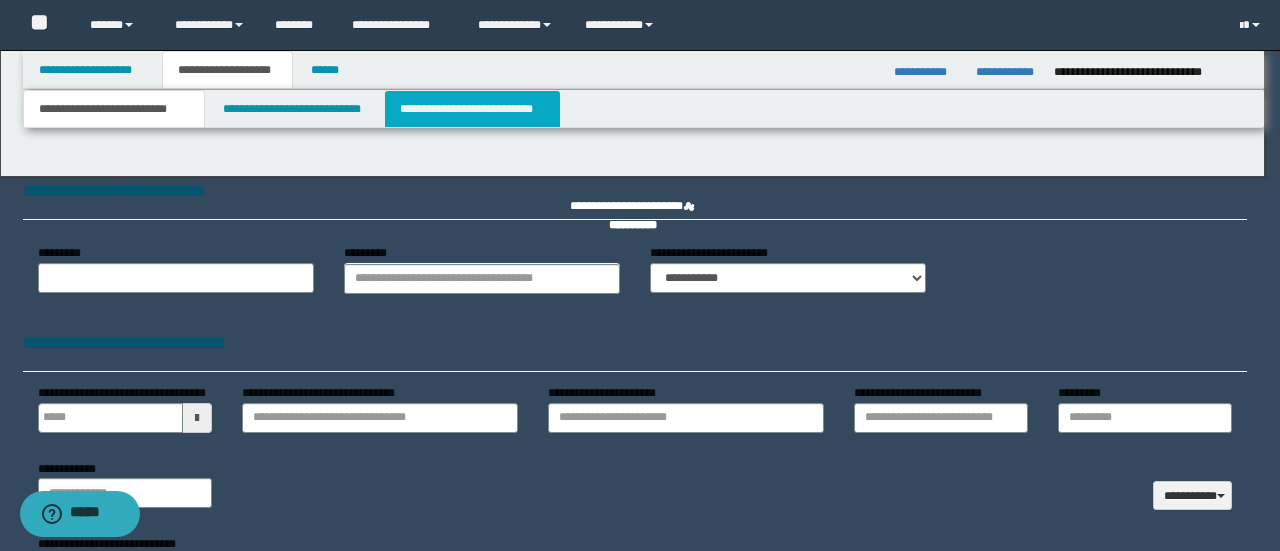 type 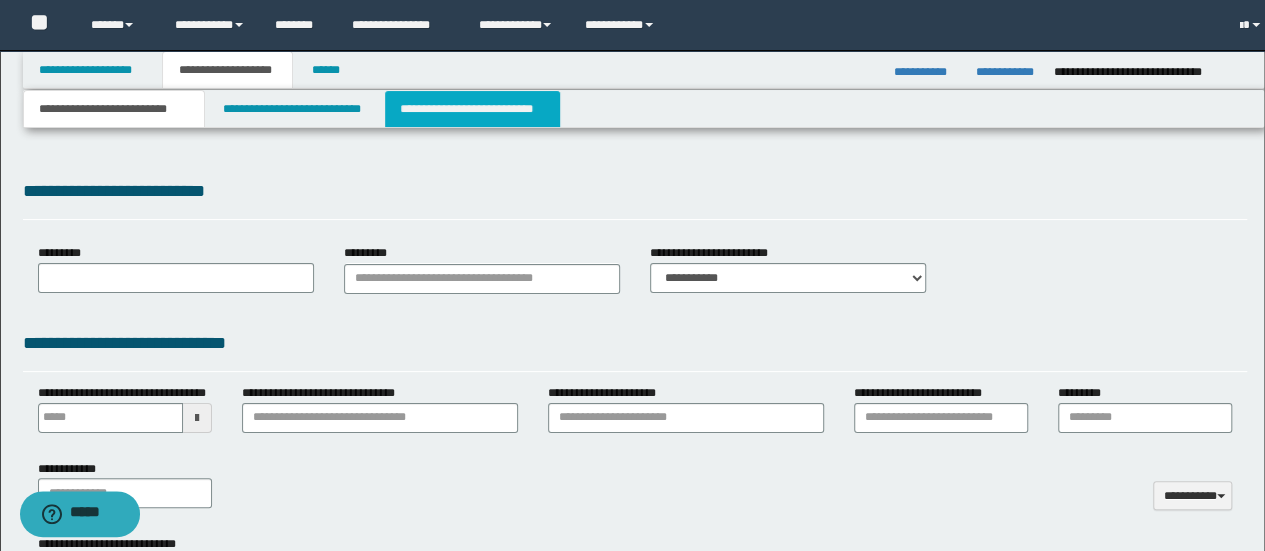select on "*" 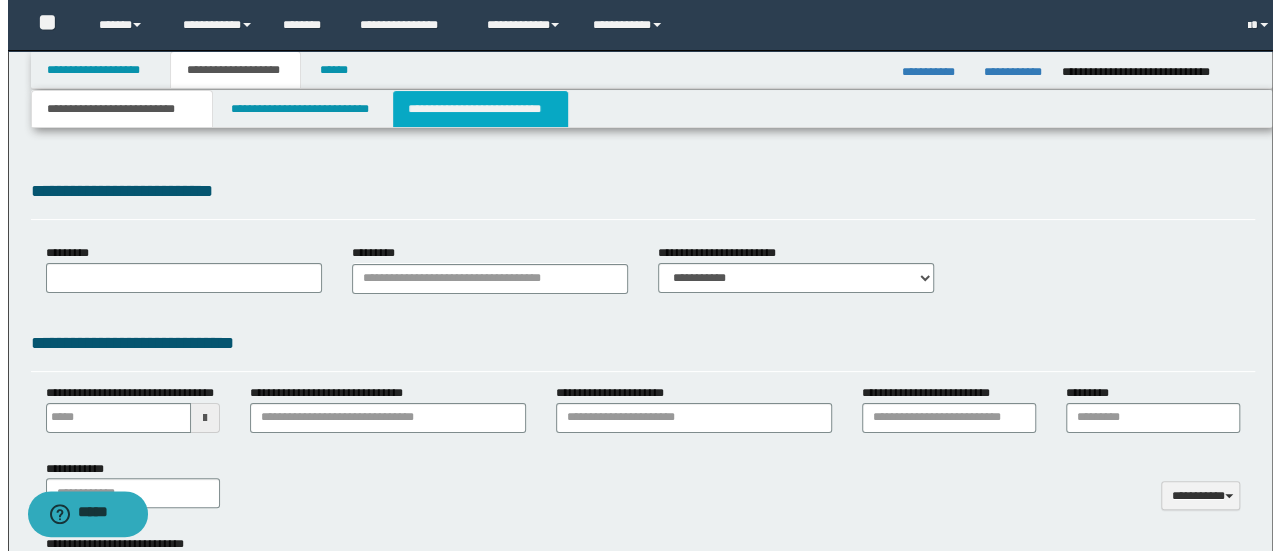 scroll, scrollTop: 0, scrollLeft: 0, axis: both 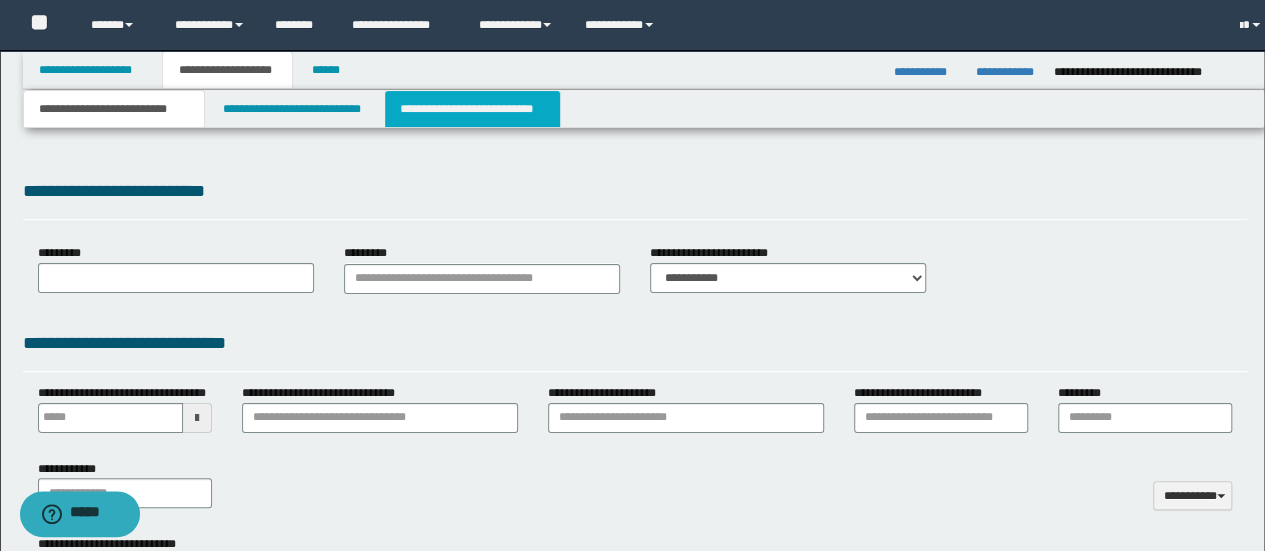 click on "**********" at bounding box center [472, 109] 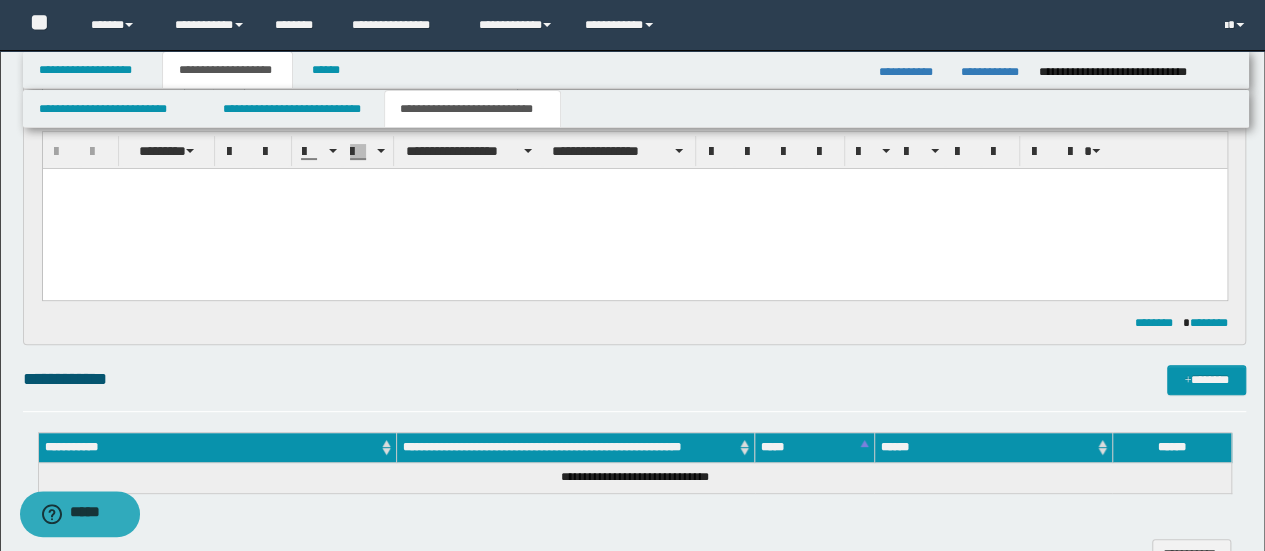 scroll, scrollTop: 200, scrollLeft: 0, axis: vertical 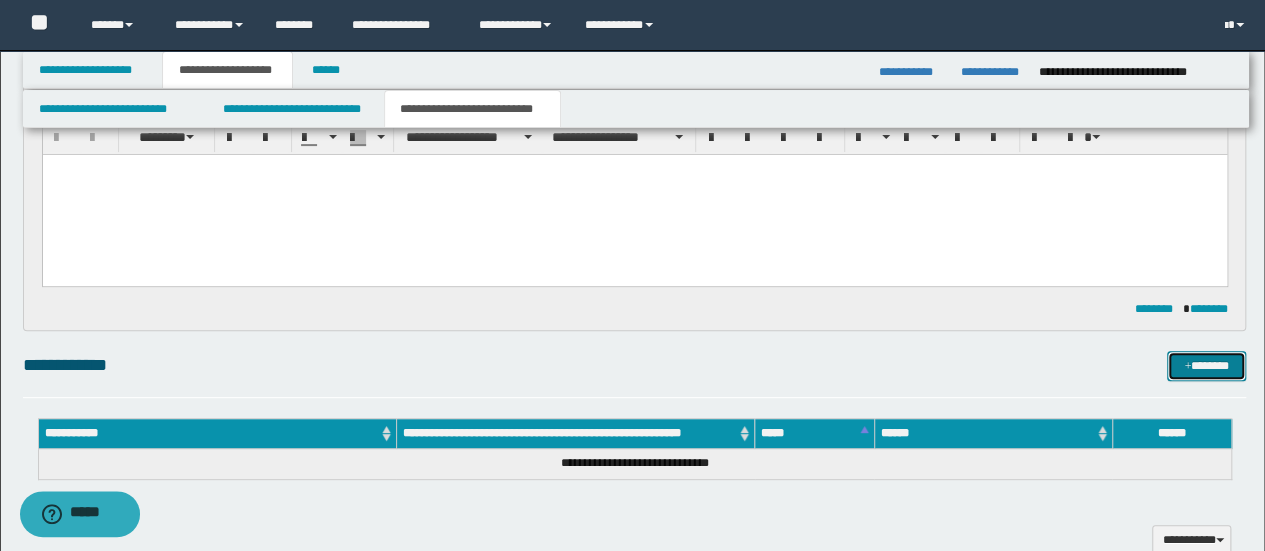click on "*******" at bounding box center (1206, 365) 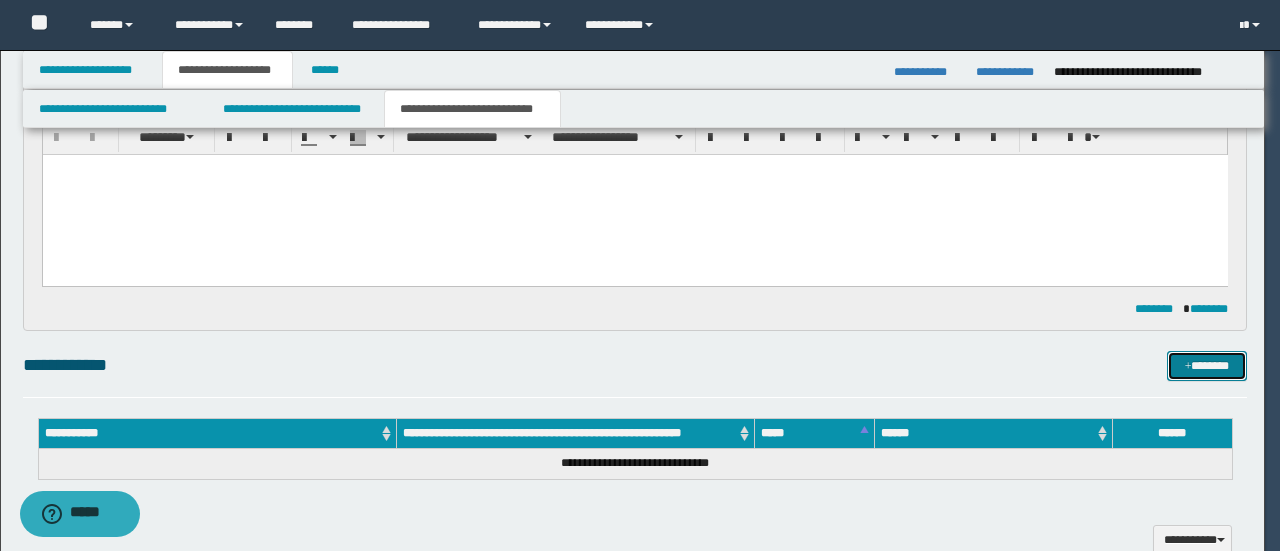 type 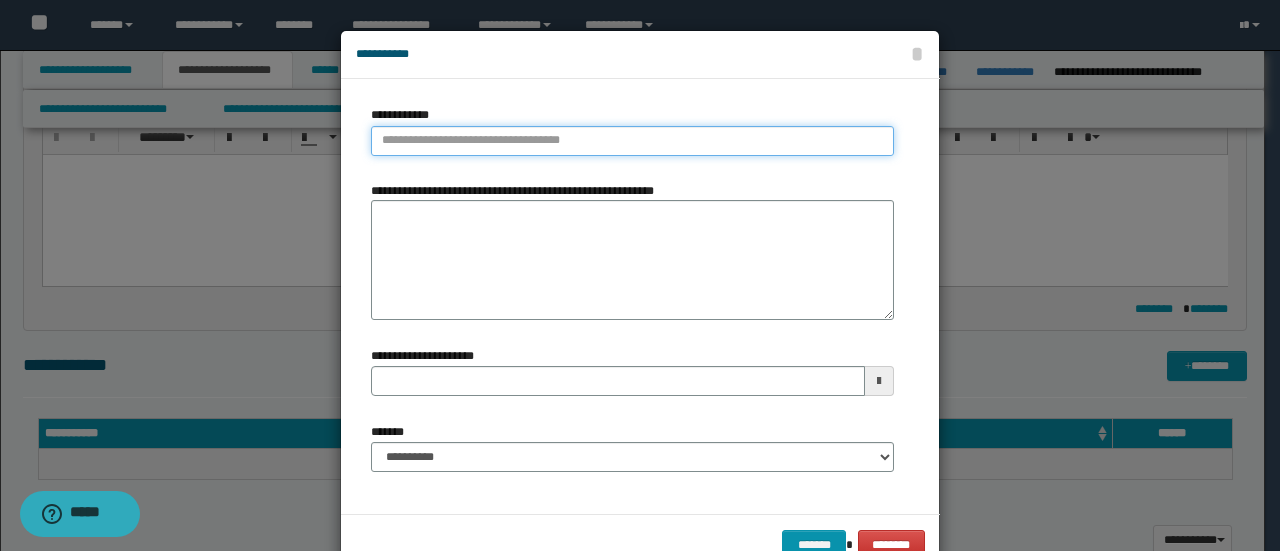 click on "**********" at bounding box center (632, 141) 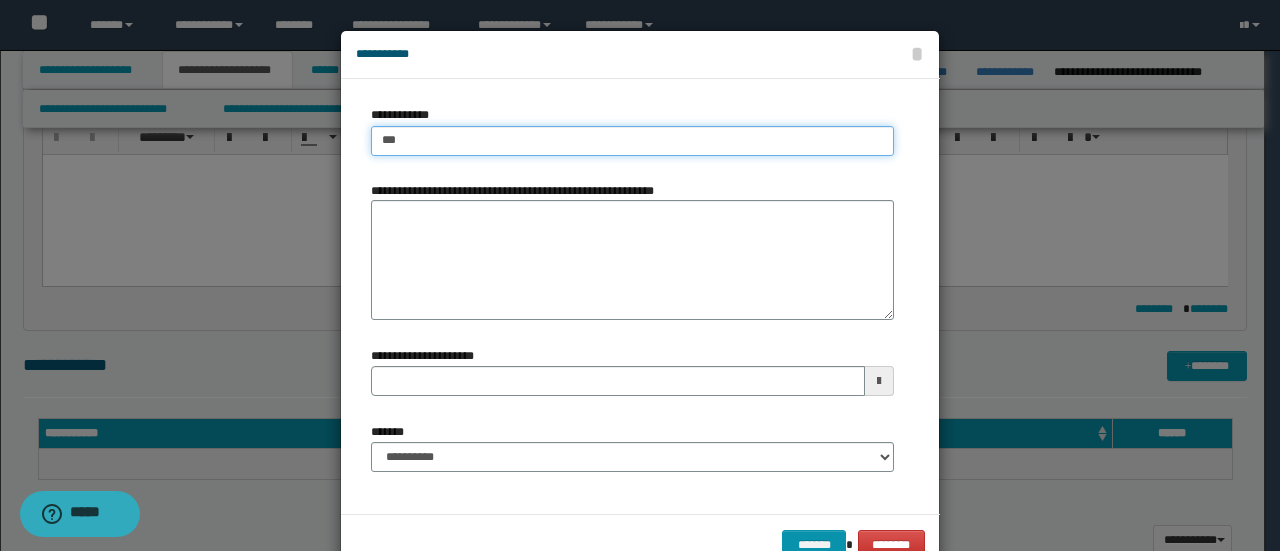 type on "****" 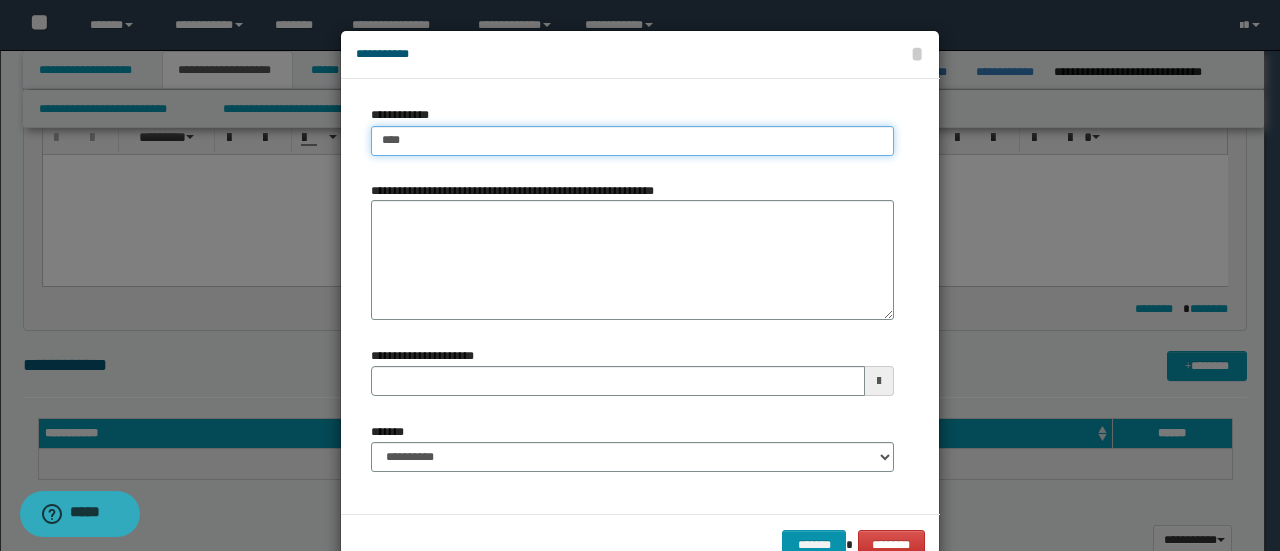 type on "****" 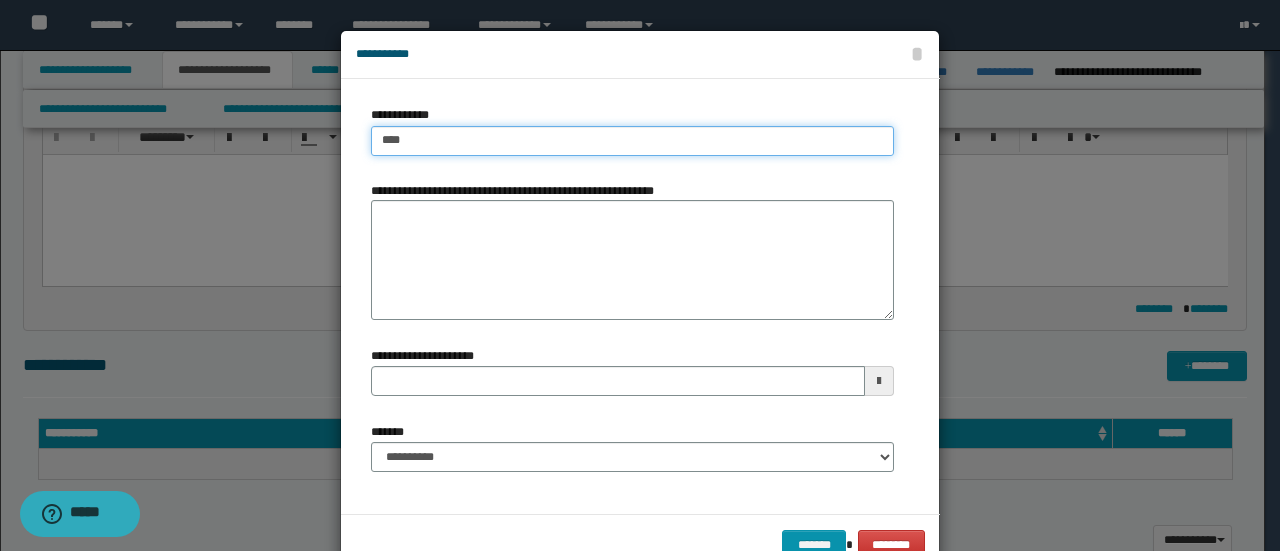 type on "****" 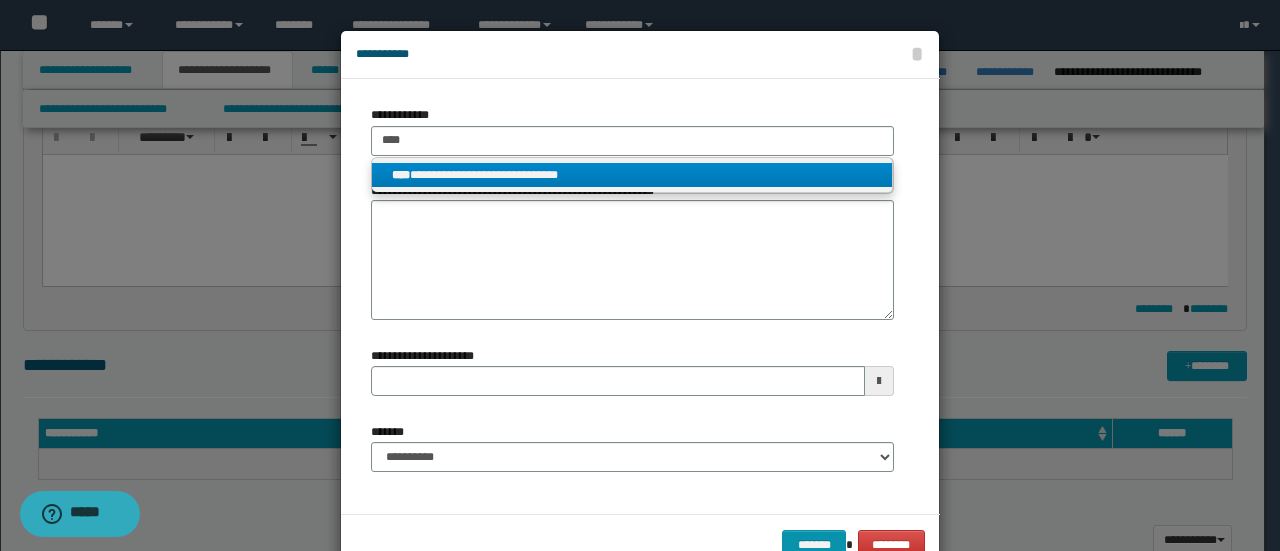 click on "**********" at bounding box center (632, 175) 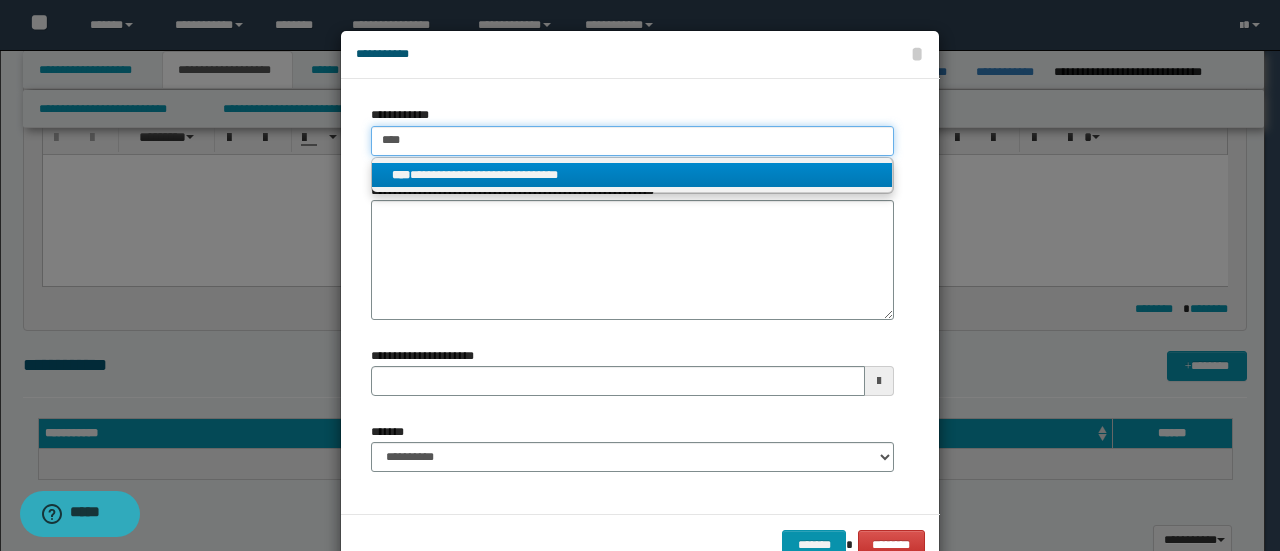 type 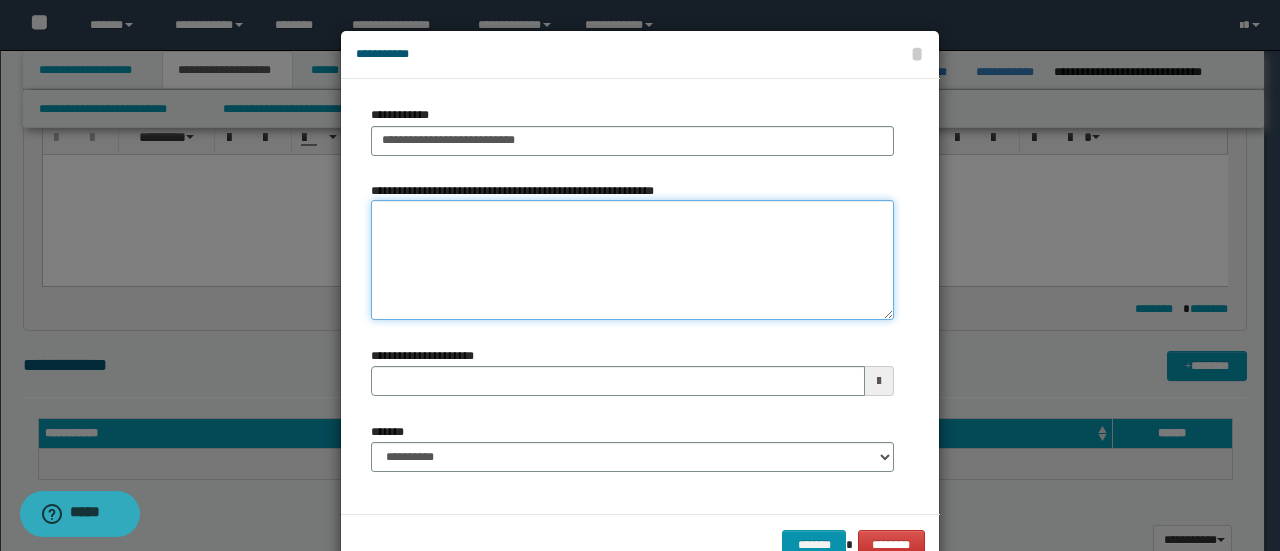 click on "**********" at bounding box center (632, 260) 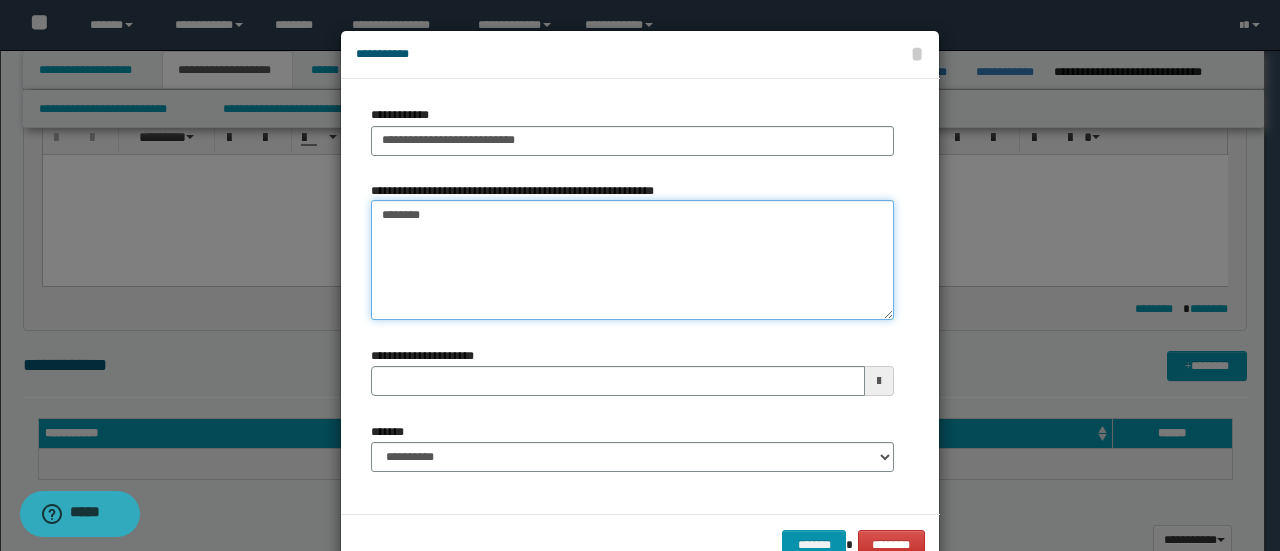 type on "*********" 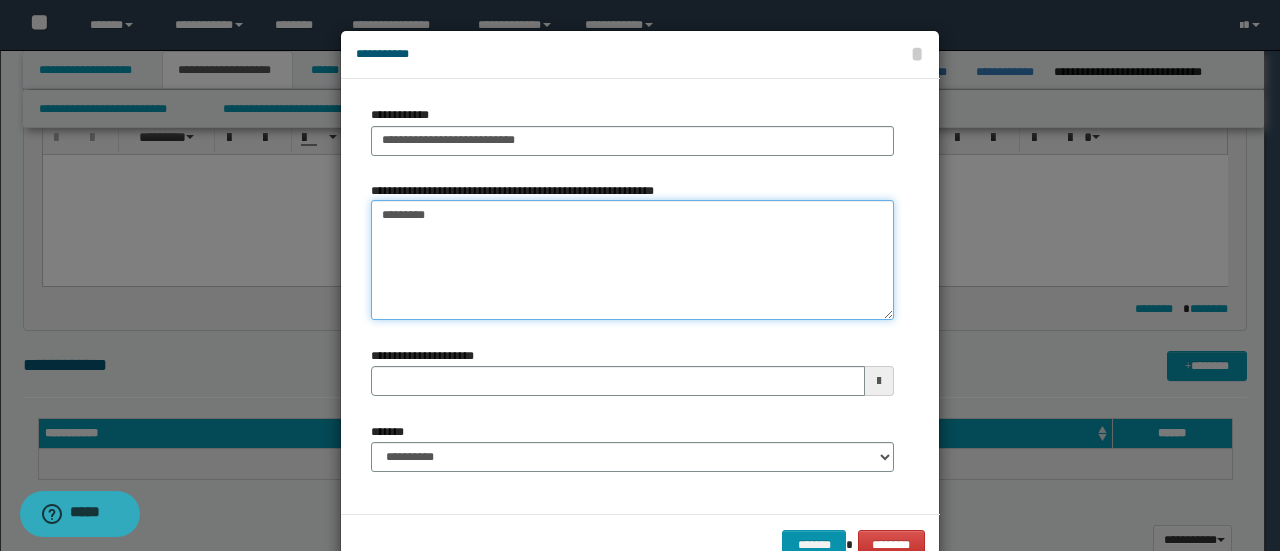type 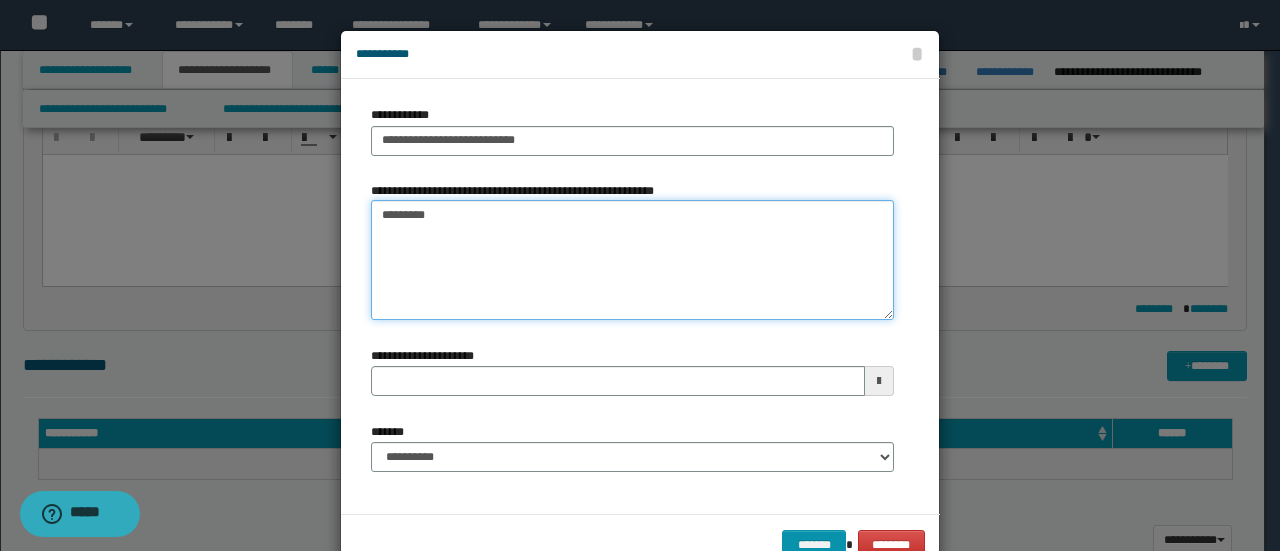 type on "*********" 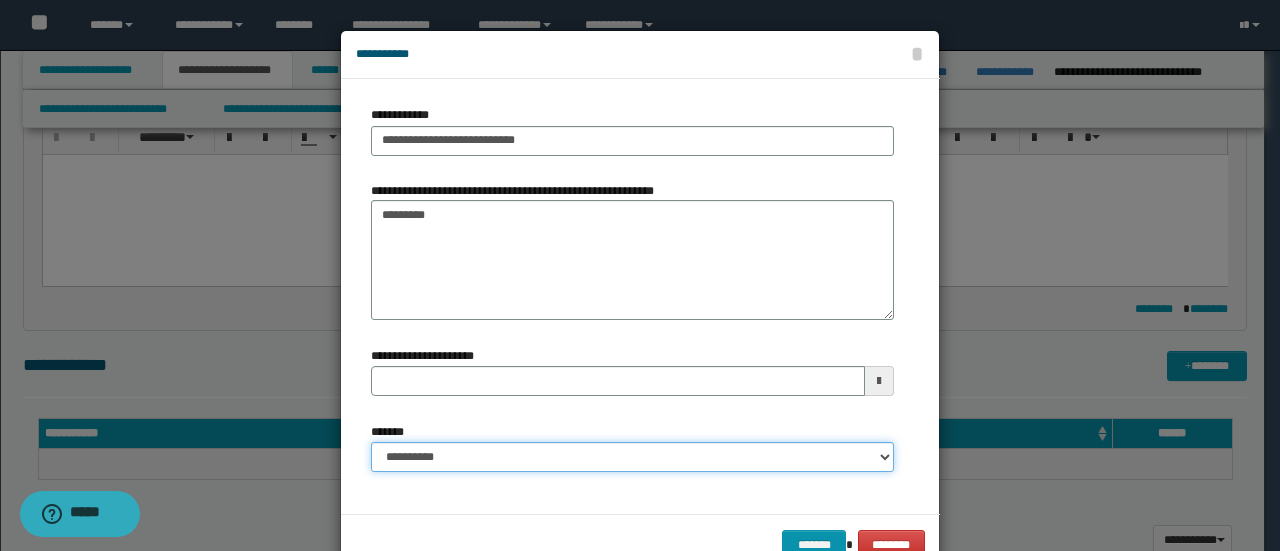 click on "**********" at bounding box center (632, 457) 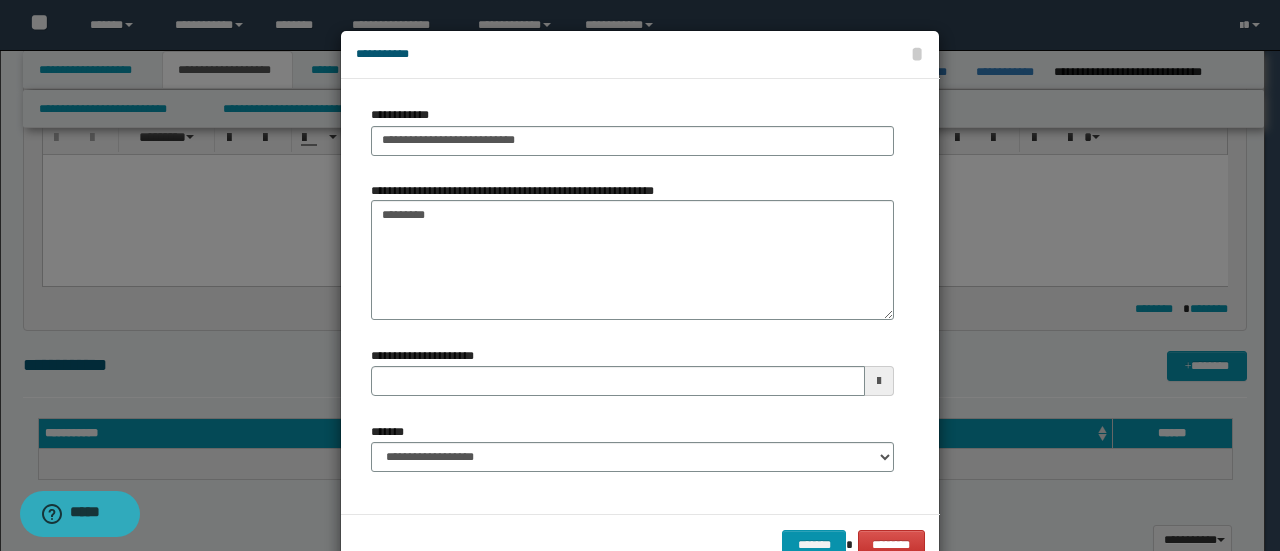 click on "**********" at bounding box center (632, 296) 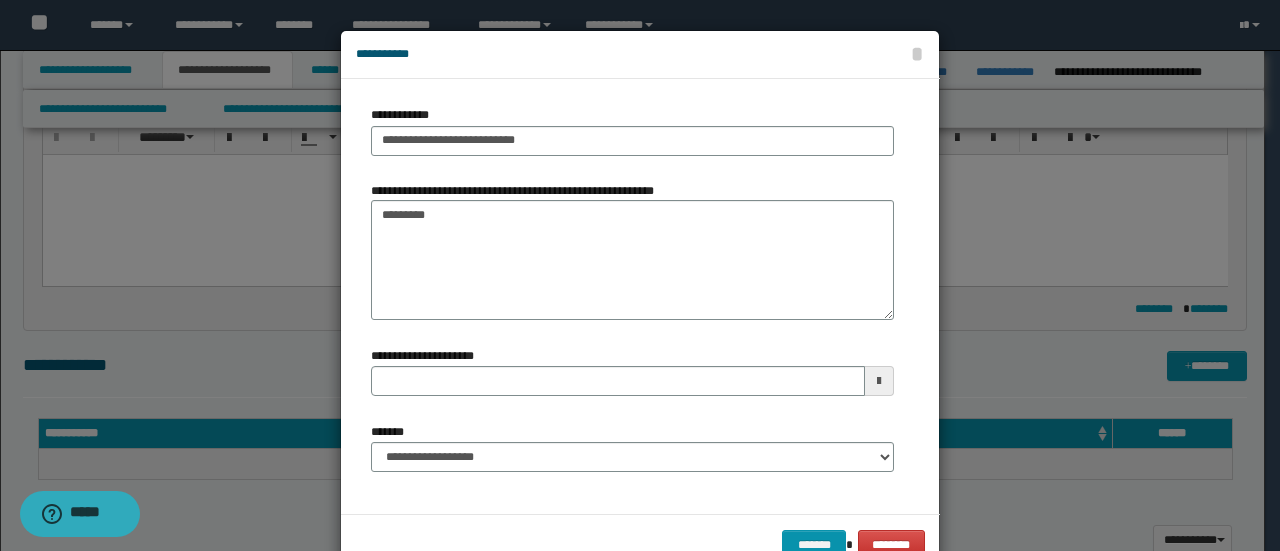 type 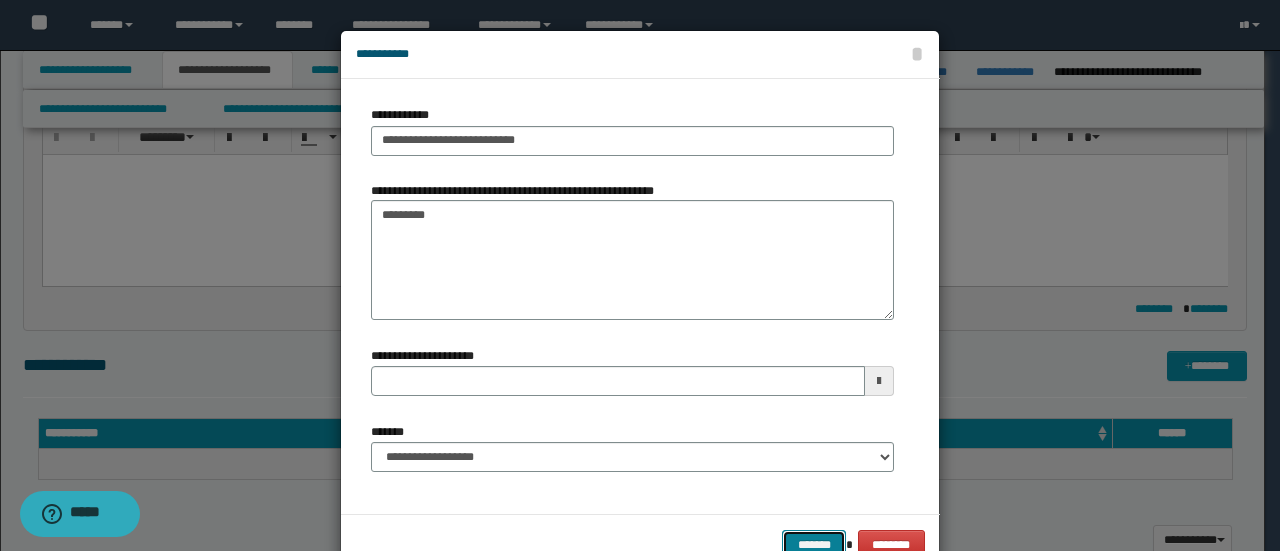 click on "*******" at bounding box center (814, 544) 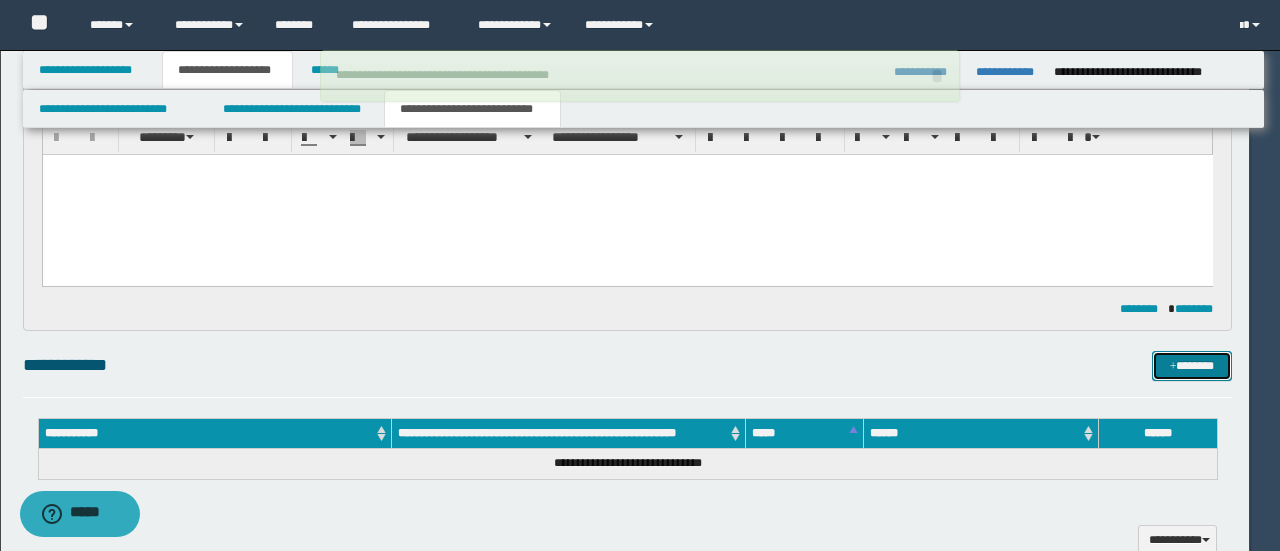 type 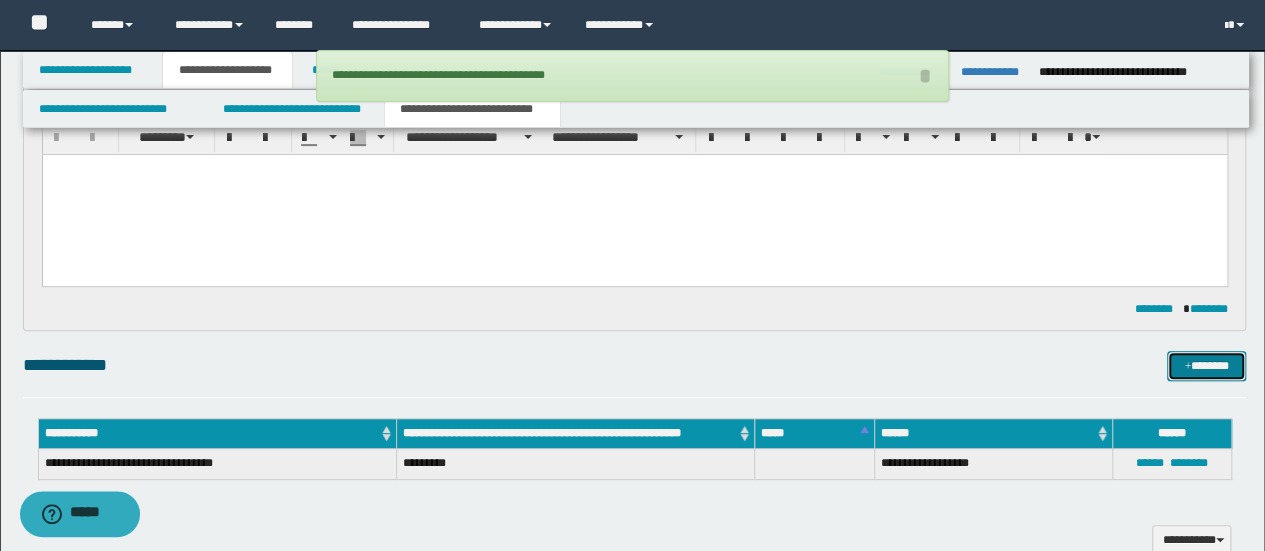click on "*******" at bounding box center (1206, 365) 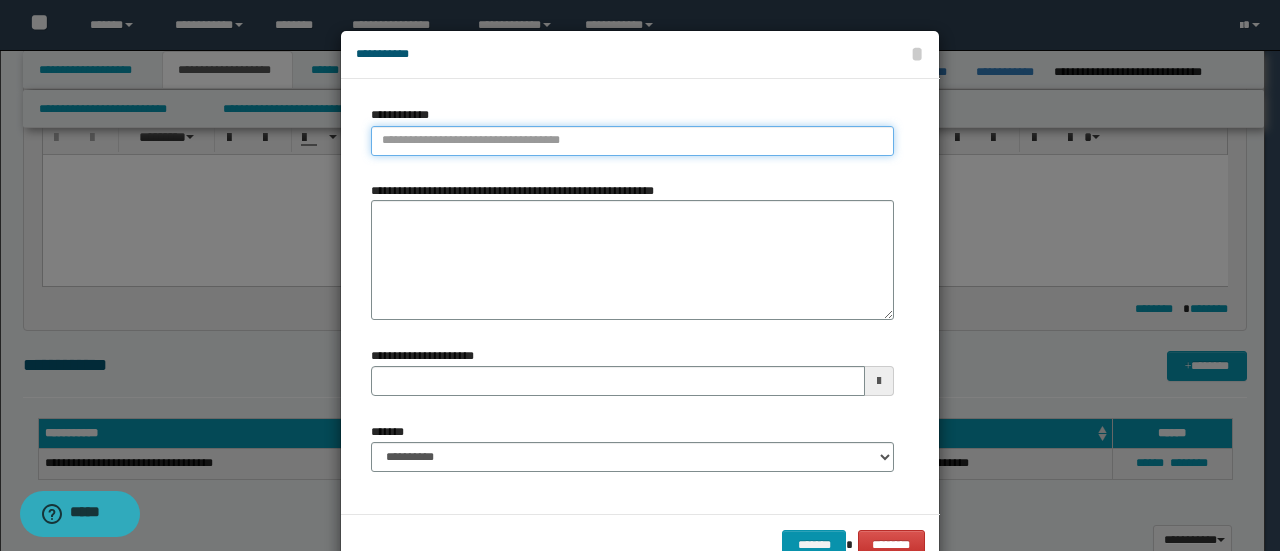 type on "**********" 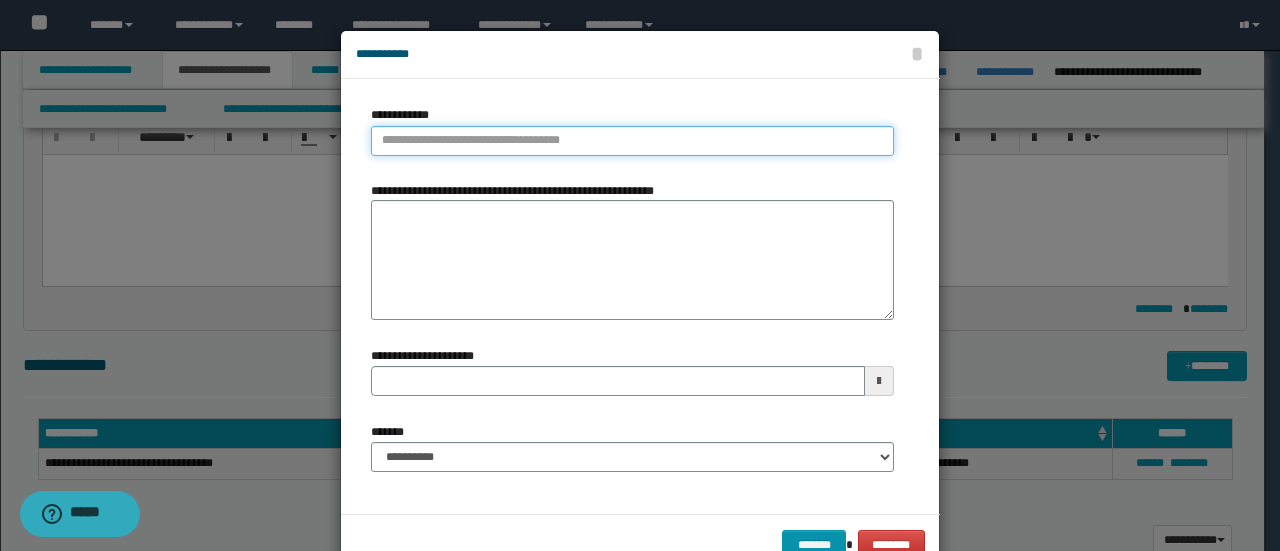 click on "**********" at bounding box center [632, 141] 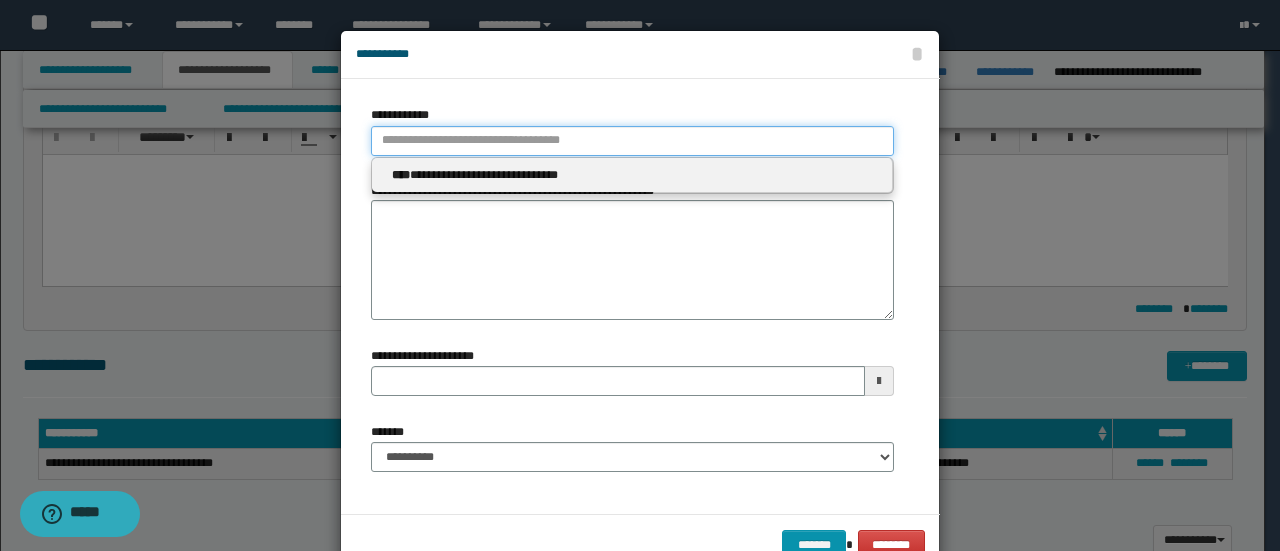 type 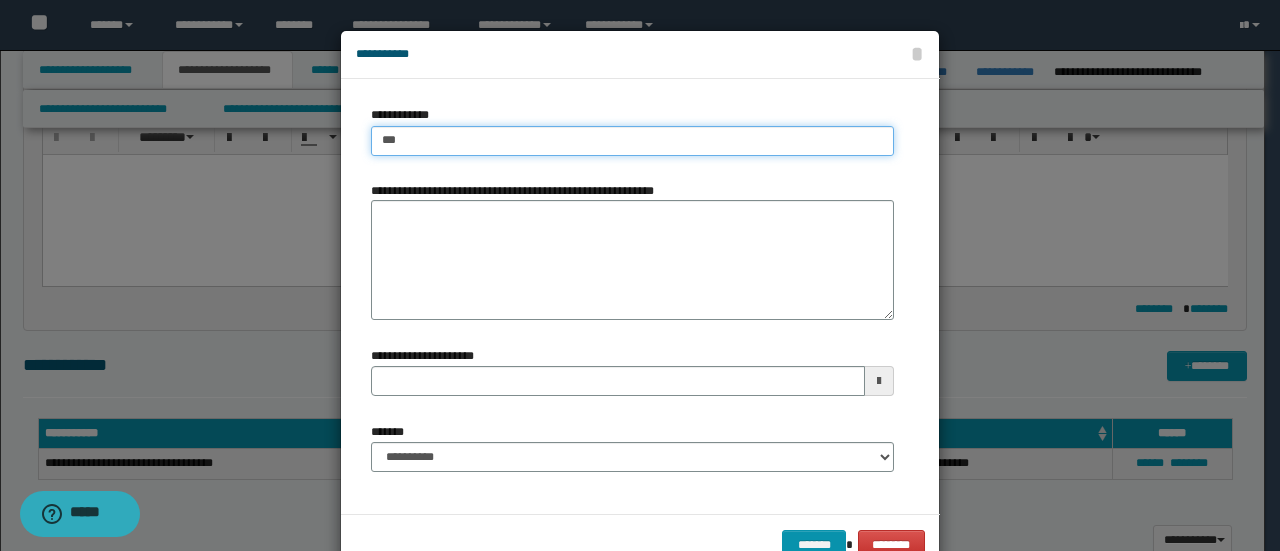 type on "****" 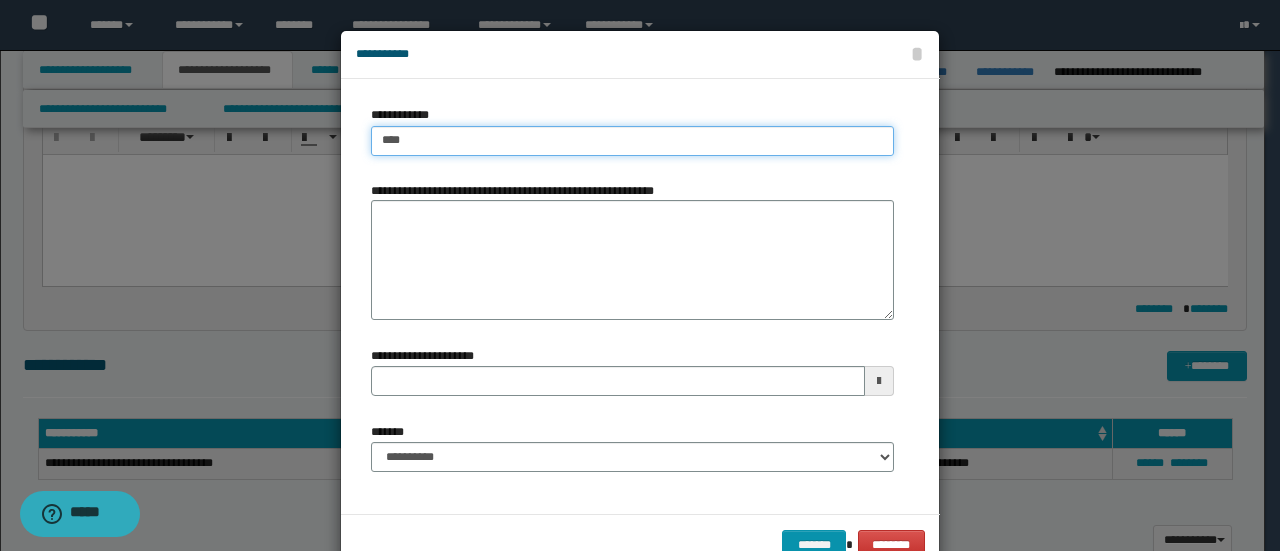 type on "****" 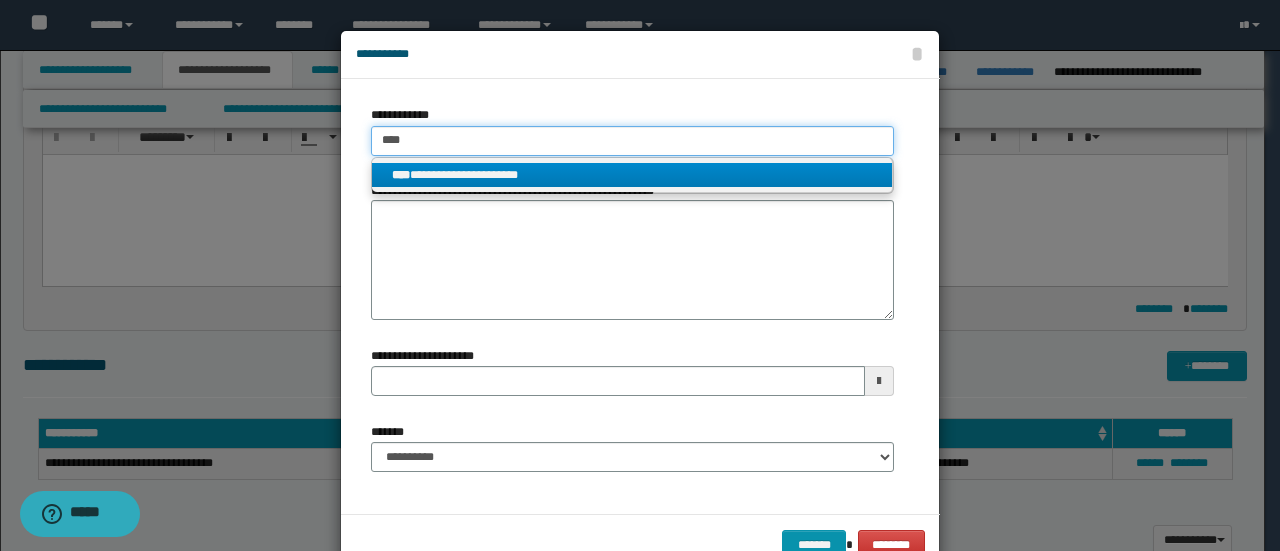 type on "****" 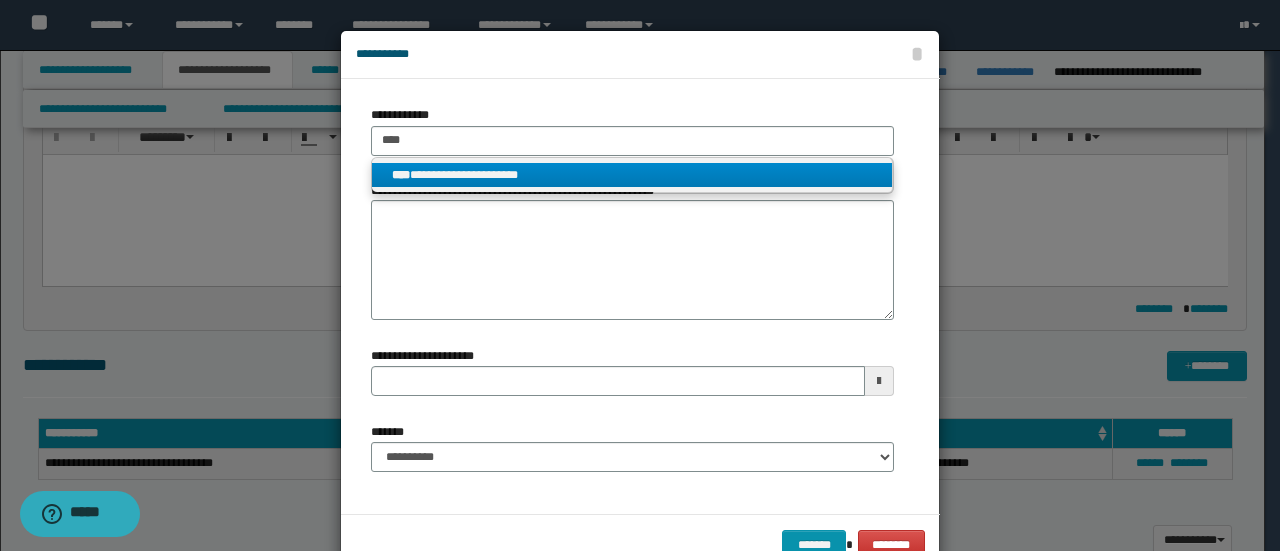 click on "**********" at bounding box center [632, 175] 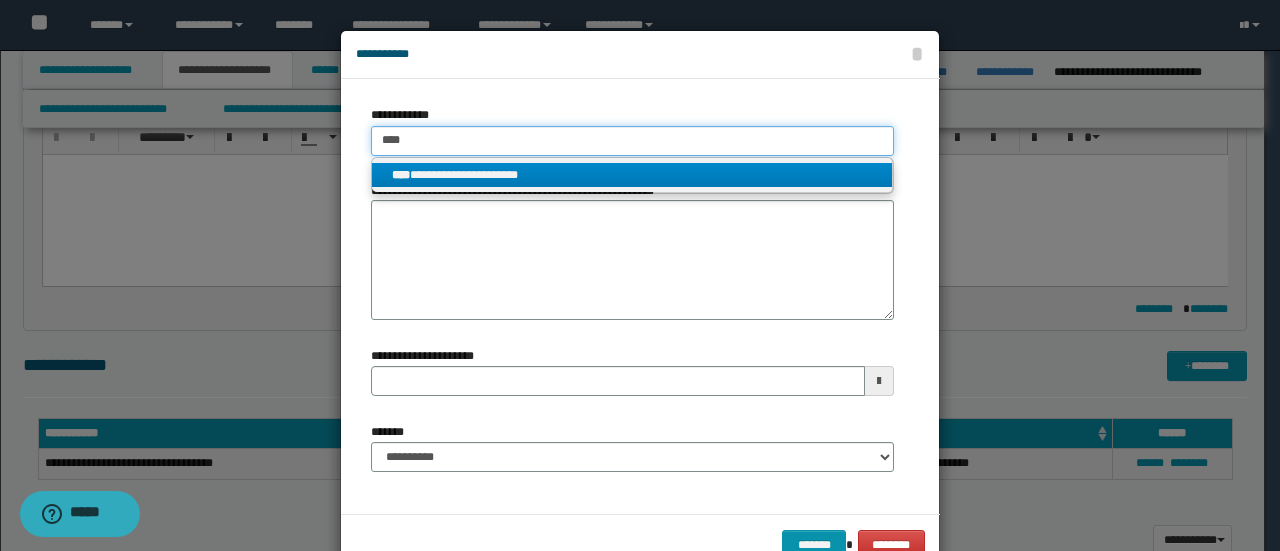 type 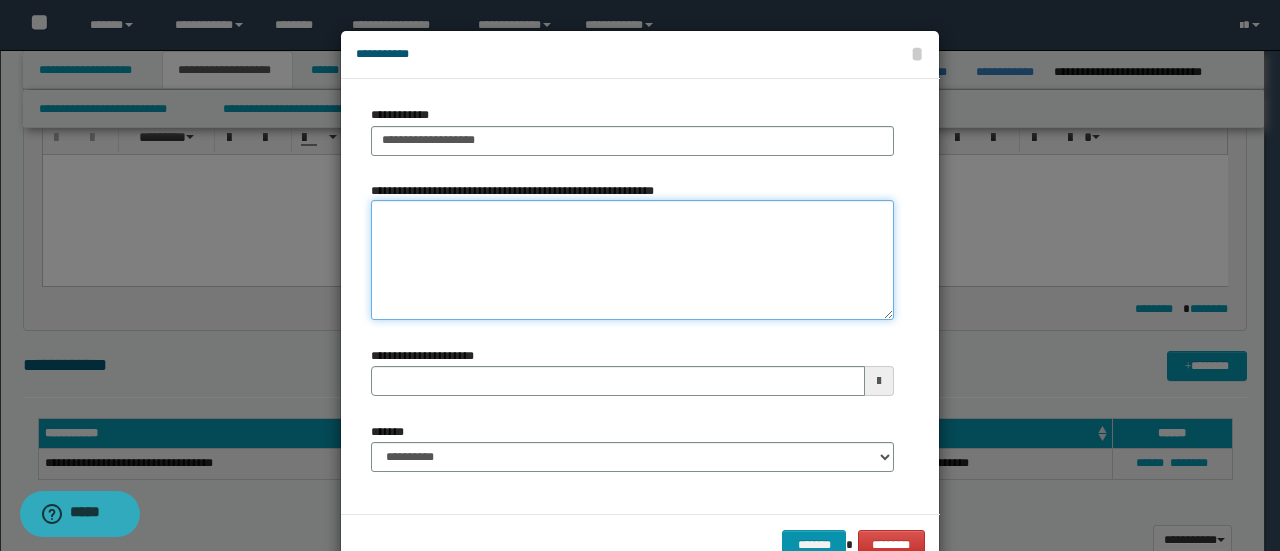 click on "**********" at bounding box center (632, 260) 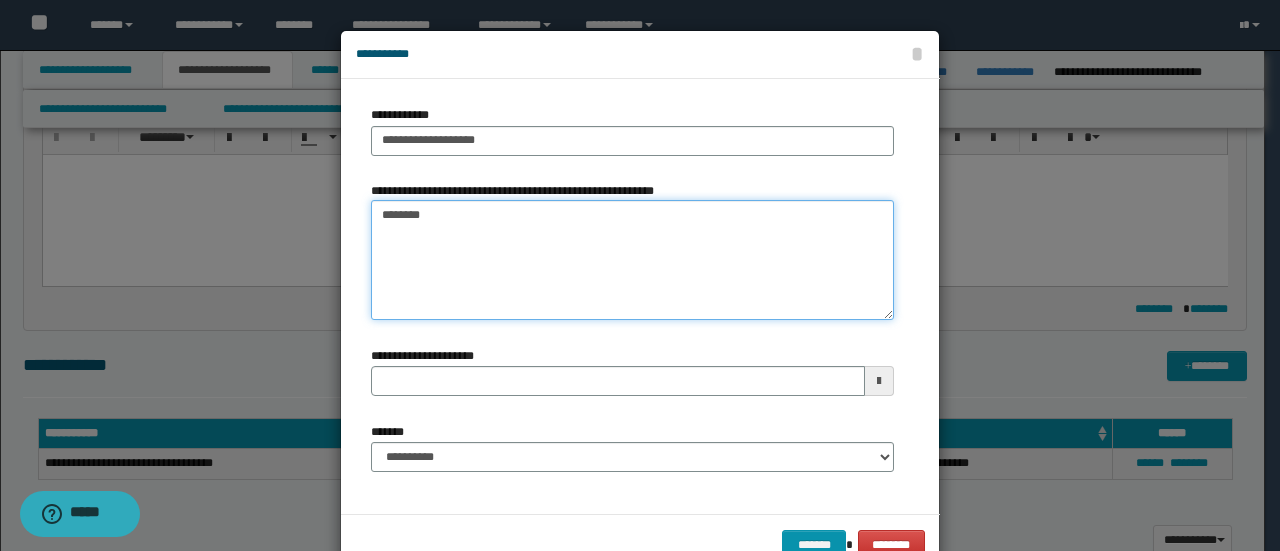 type on "*********" 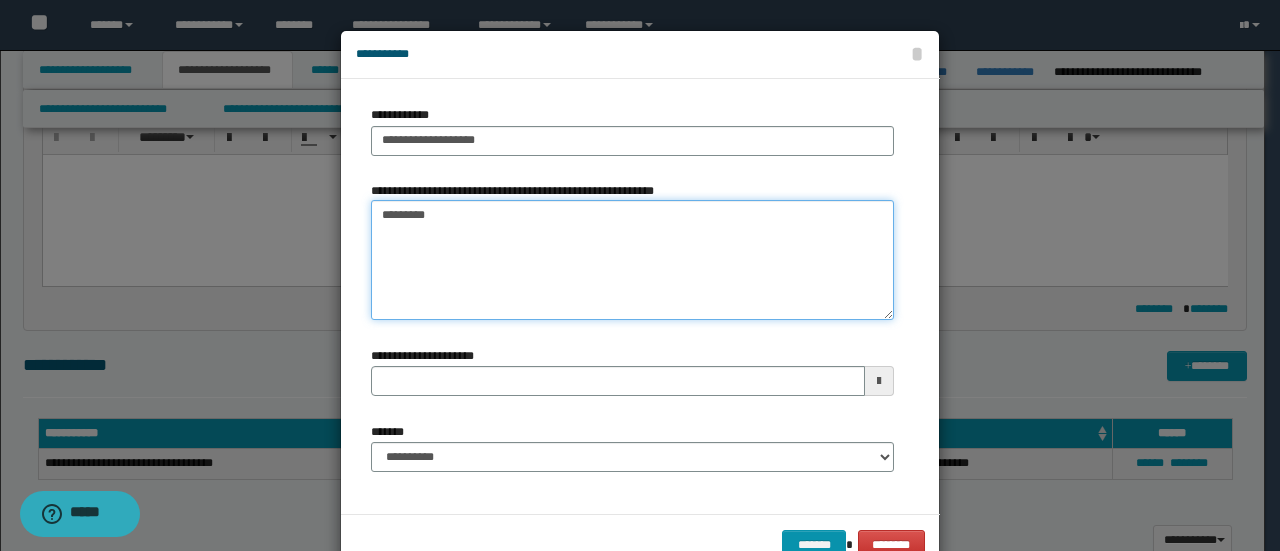 type 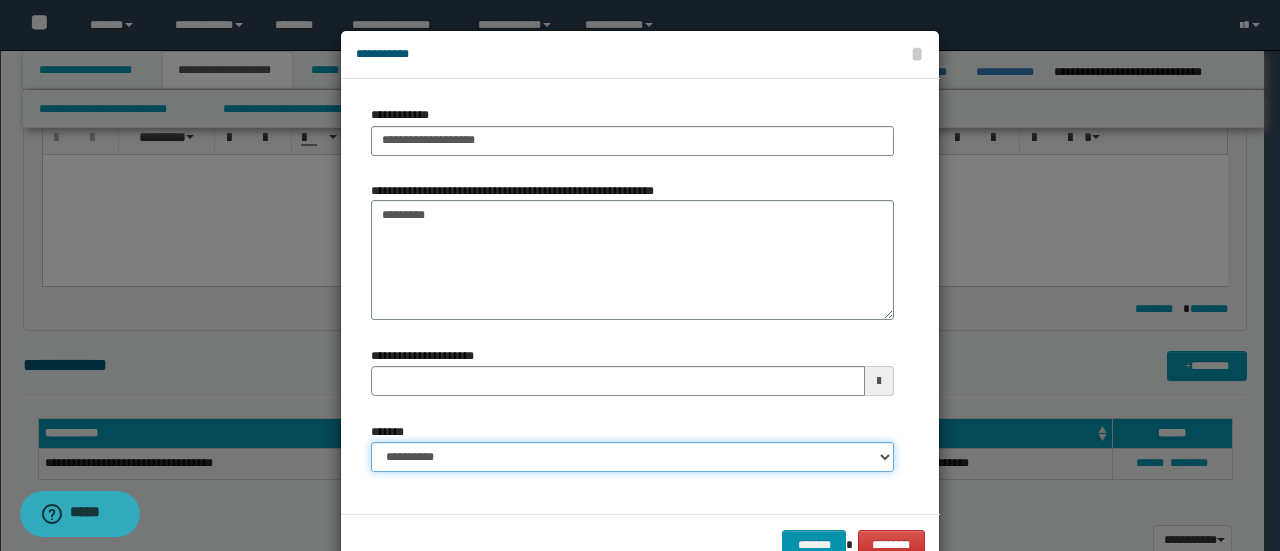 click on "**********" at bounding box center (632, 457) 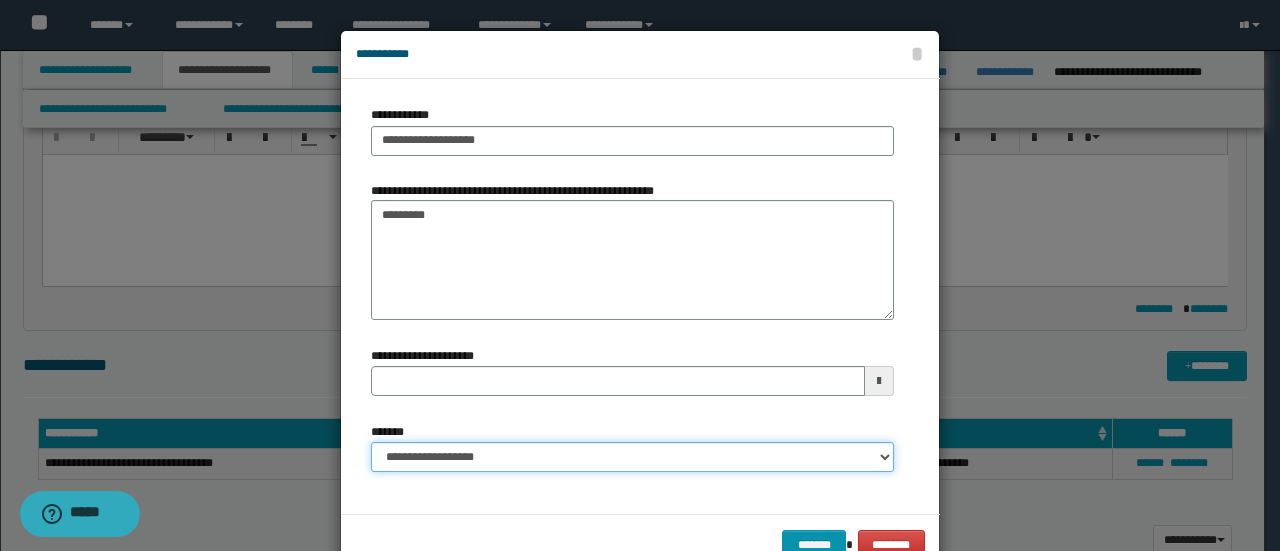 type 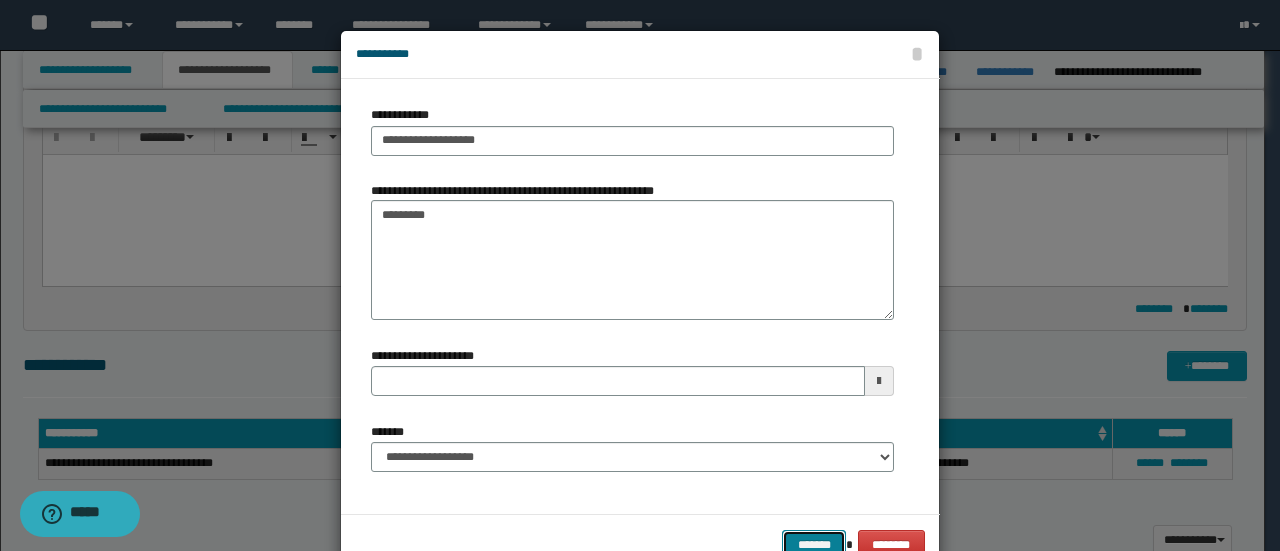 click on "*******" at bounding box center [814, 544] 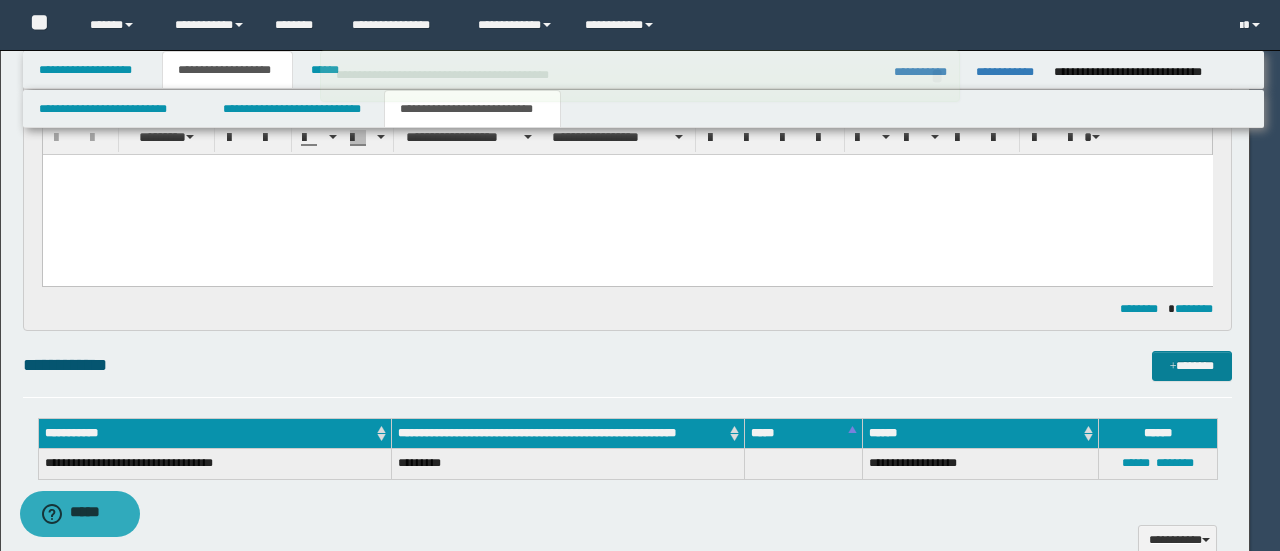 type 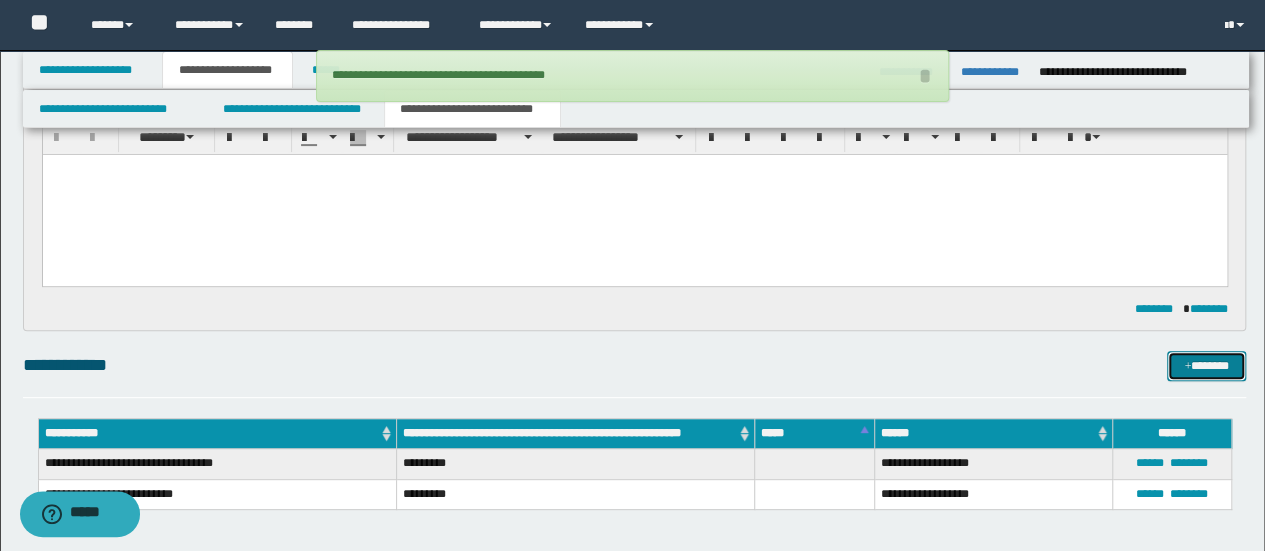 click on "*******" at bounding box center [1206, 365] 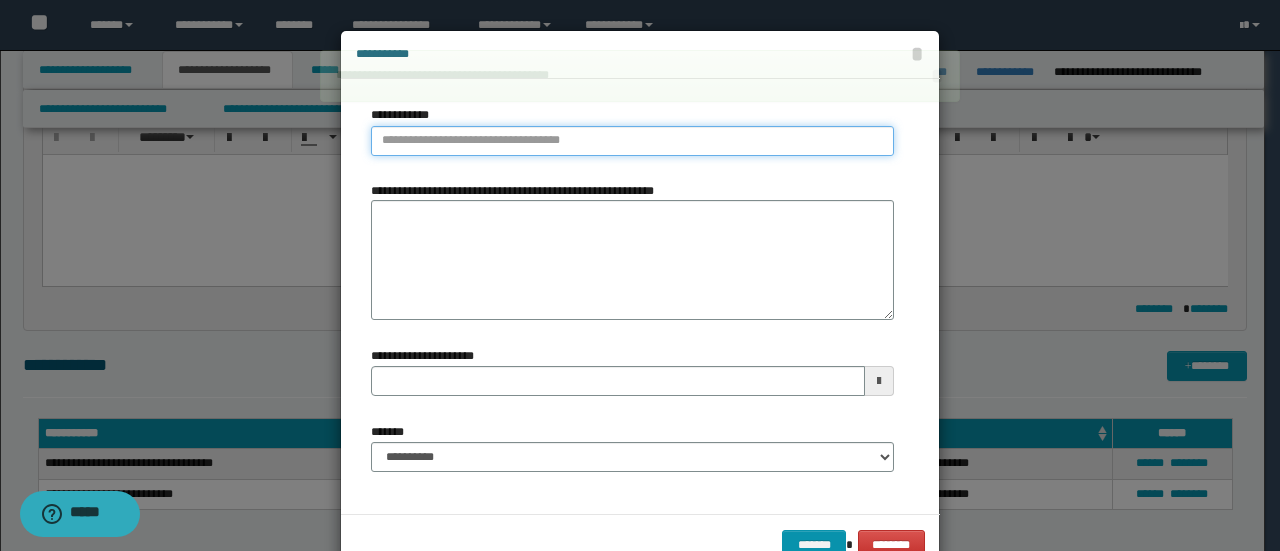 type on "**********" 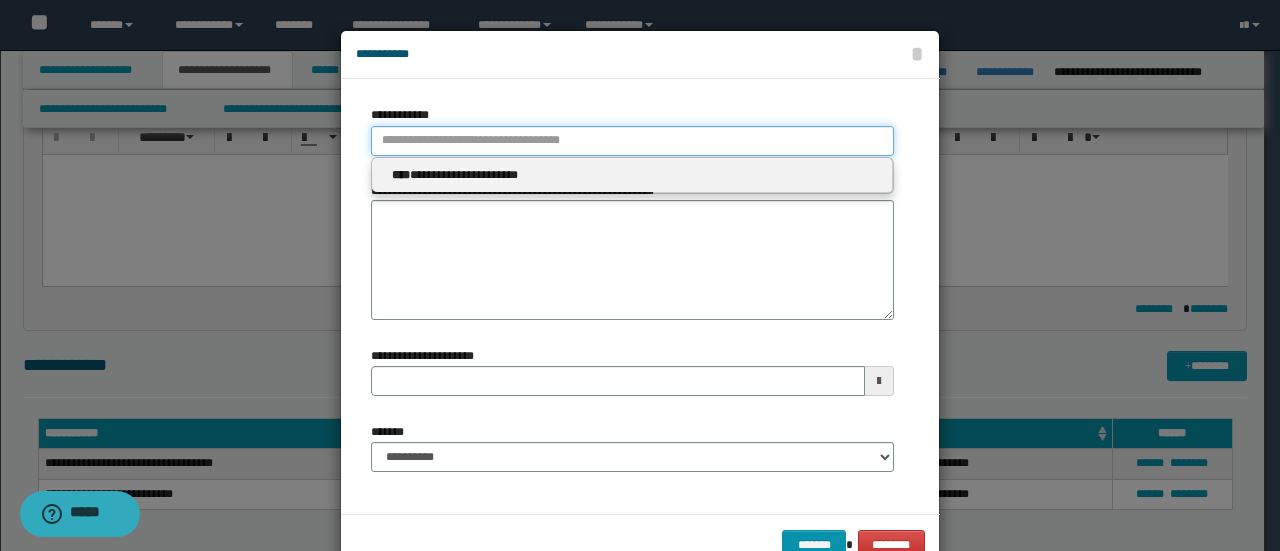 click on "**********" at bounding box center (632, 141) 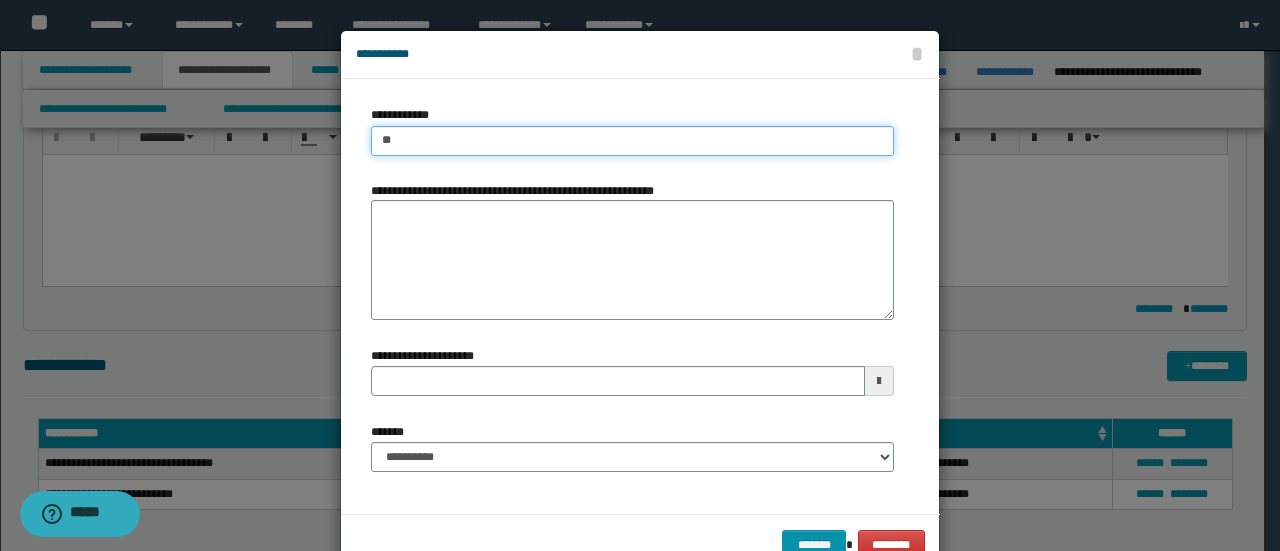 type on "***" 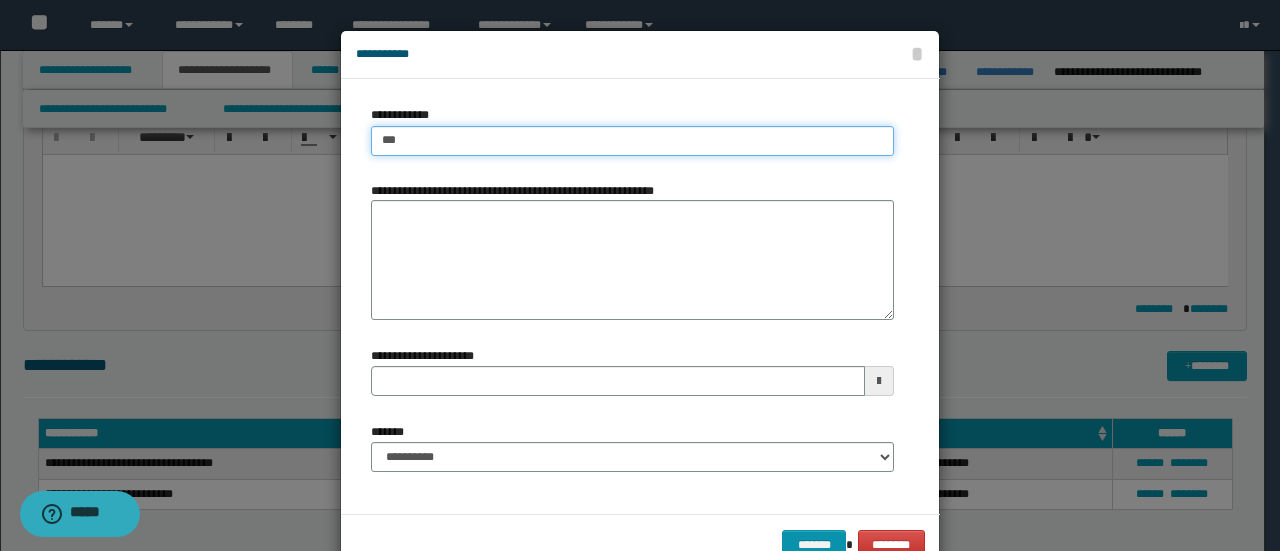 type on "***" 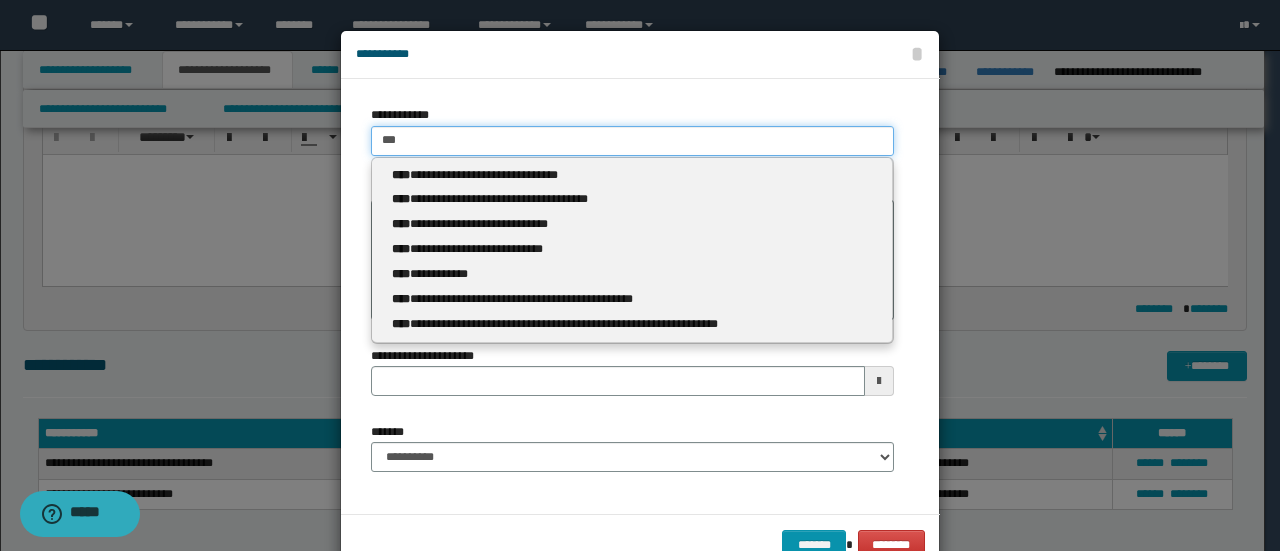 type 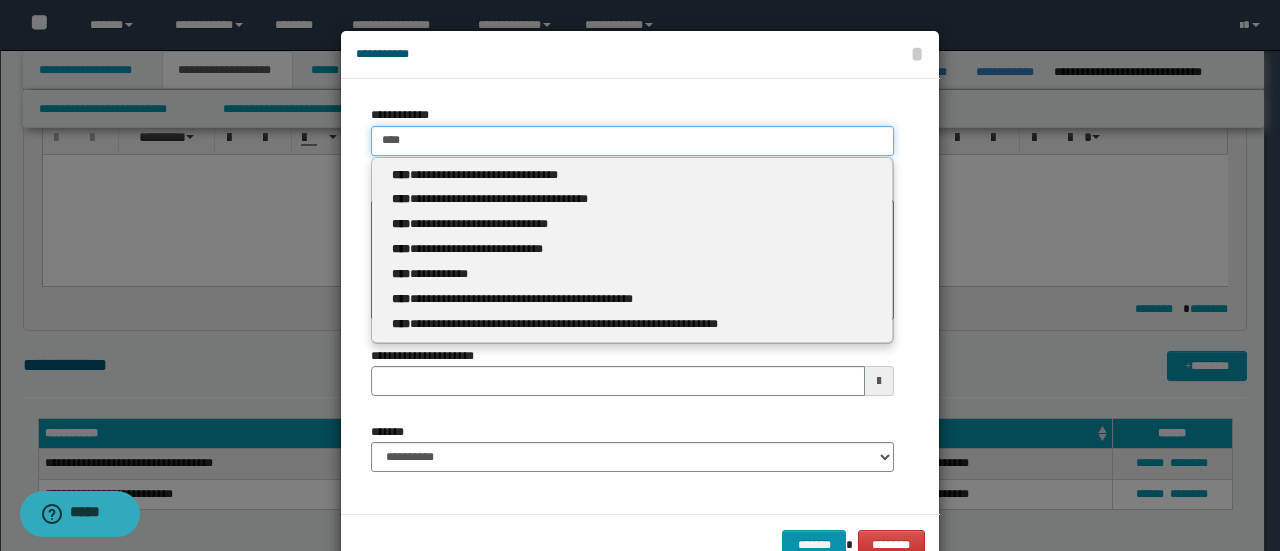type on "****" 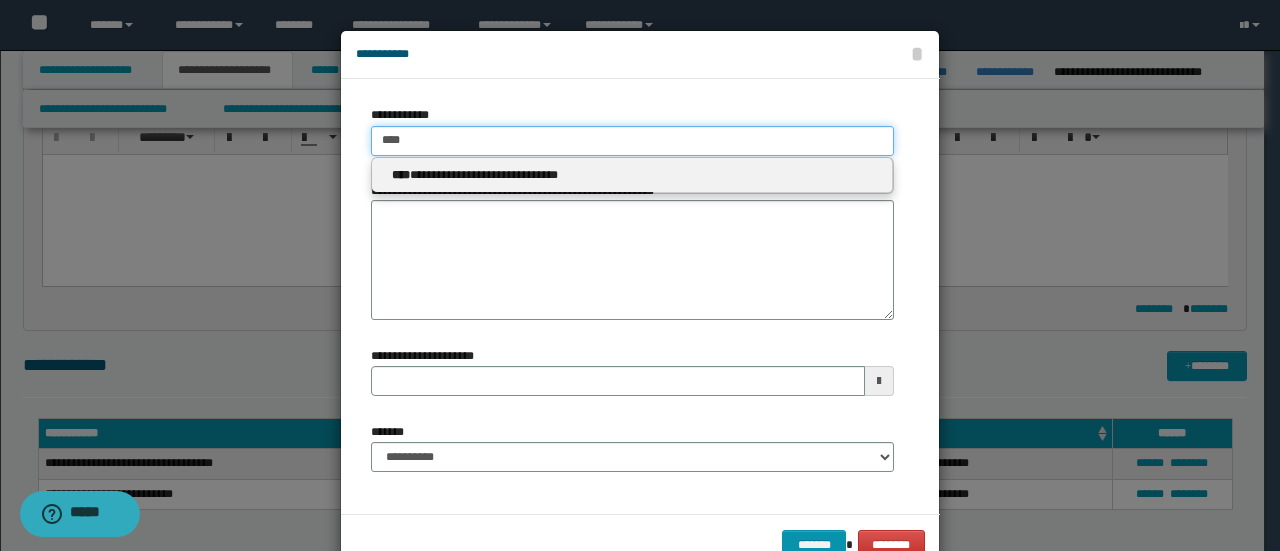 type 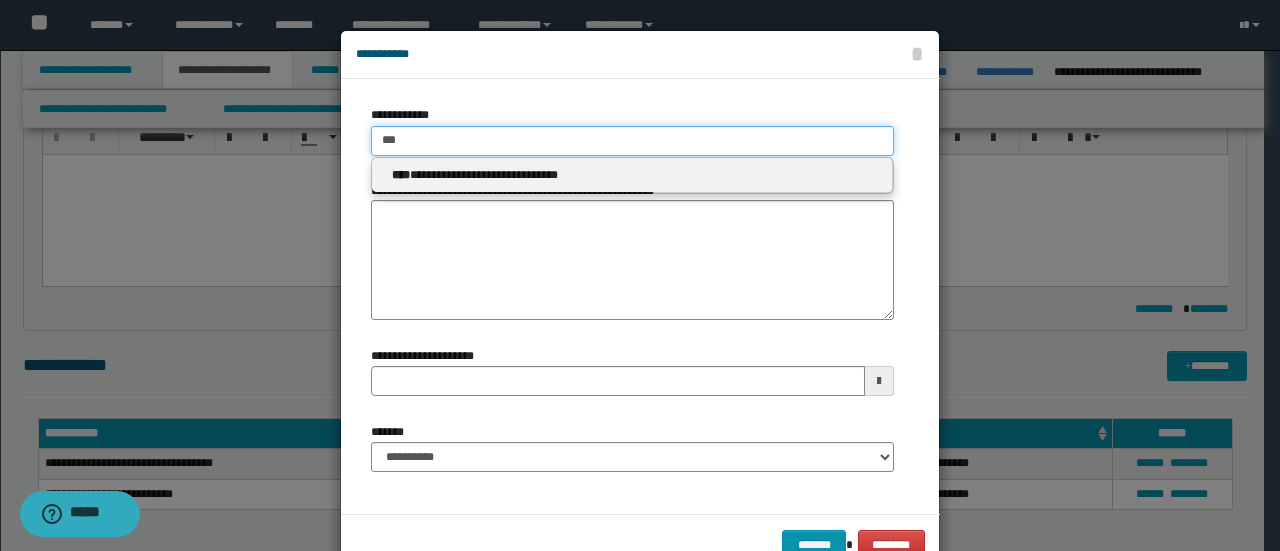 type on "***" 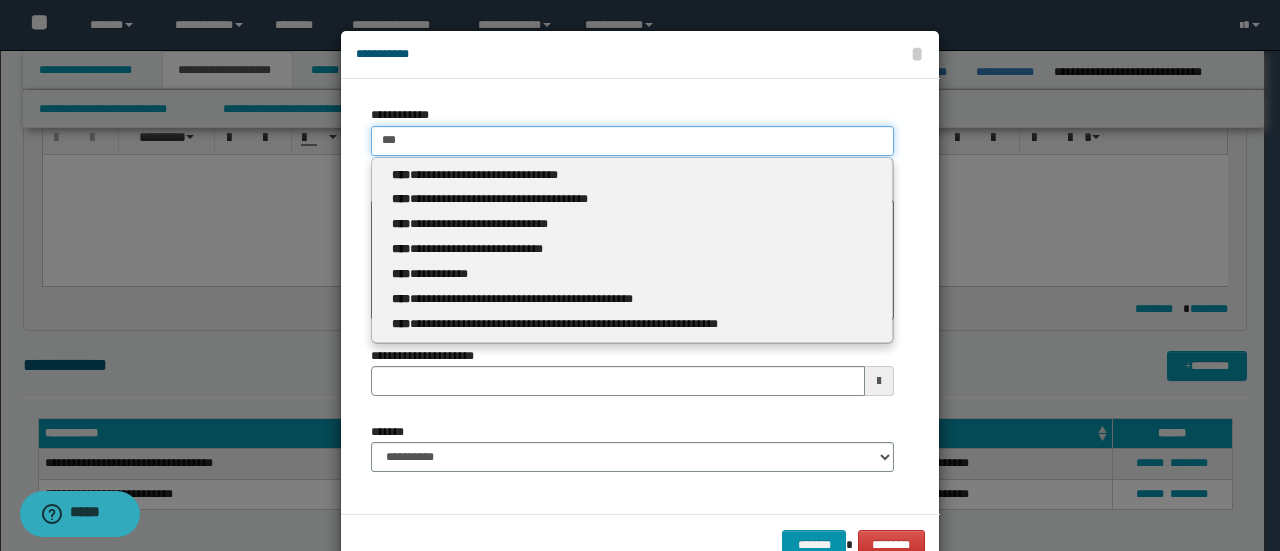 type 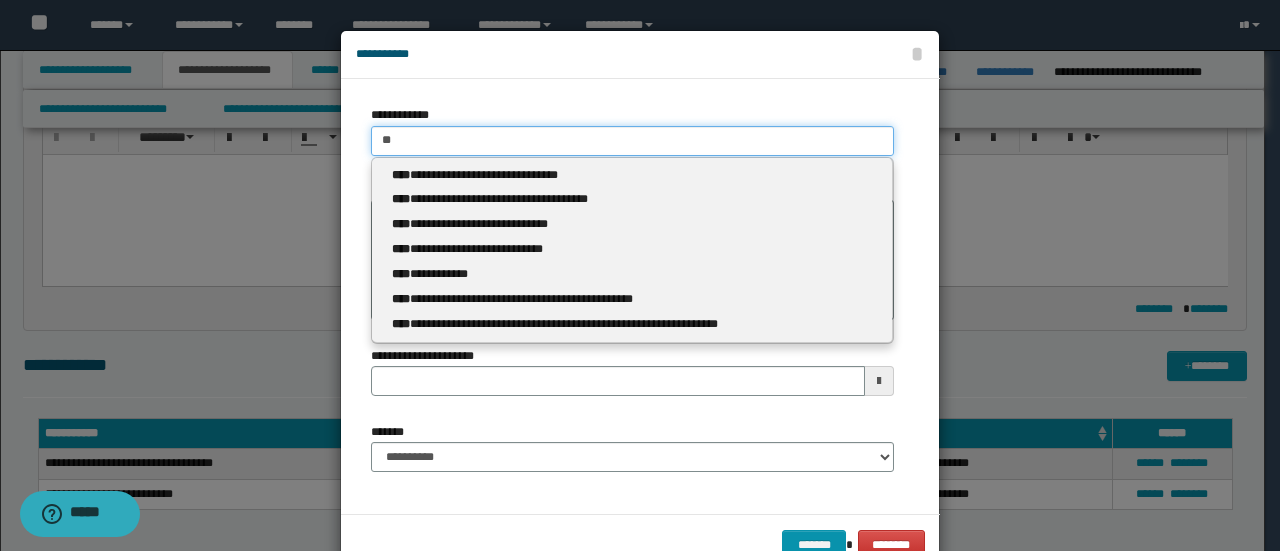 type on "*" 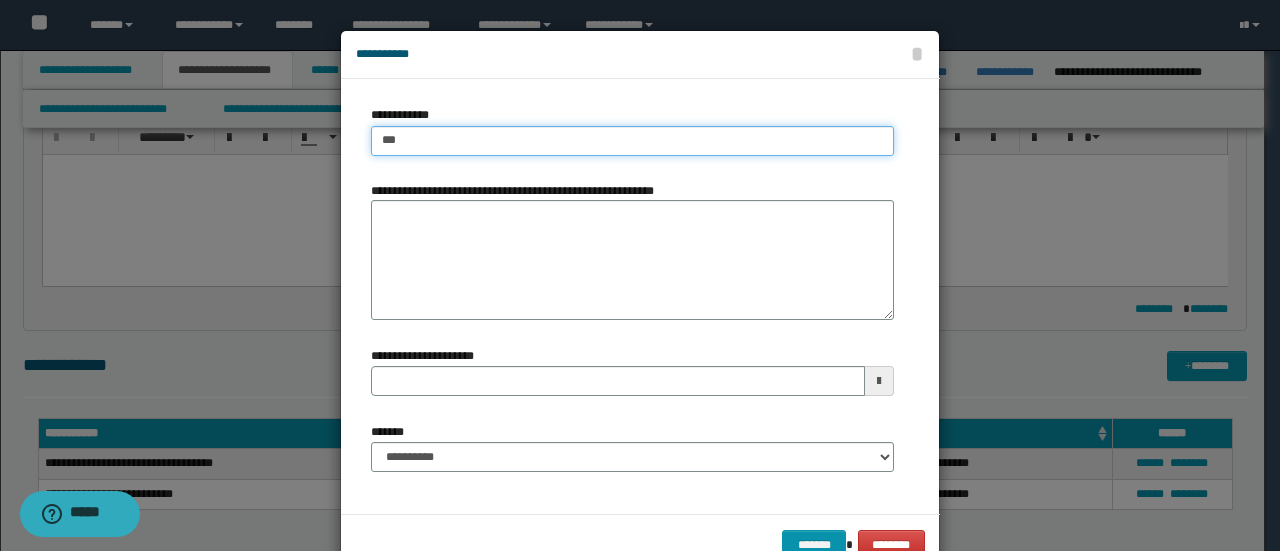 type on "****" 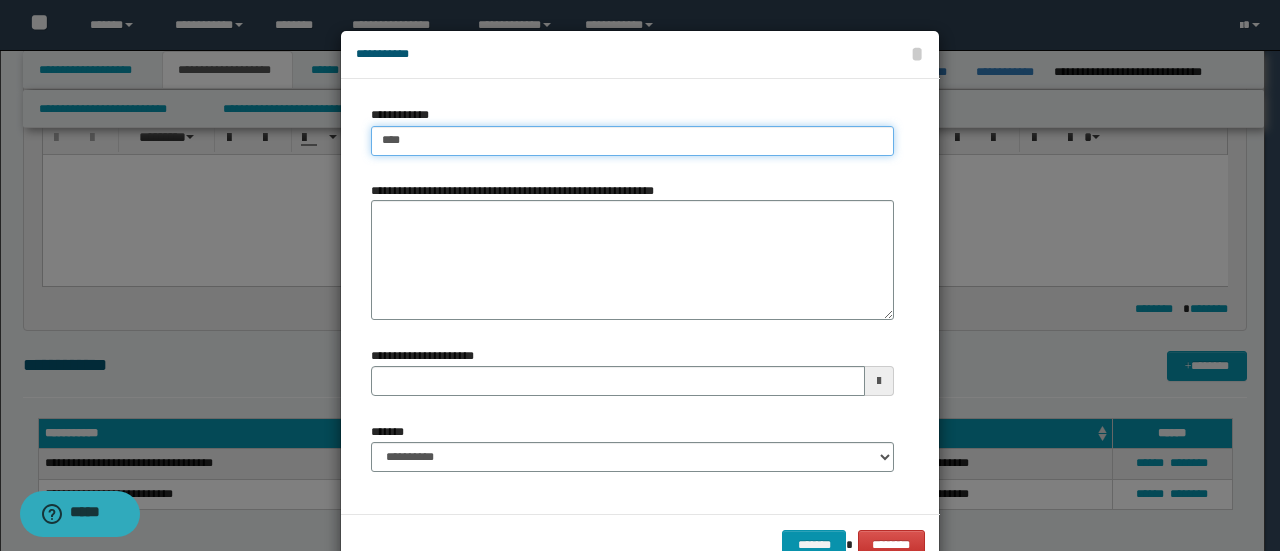 type on "****" 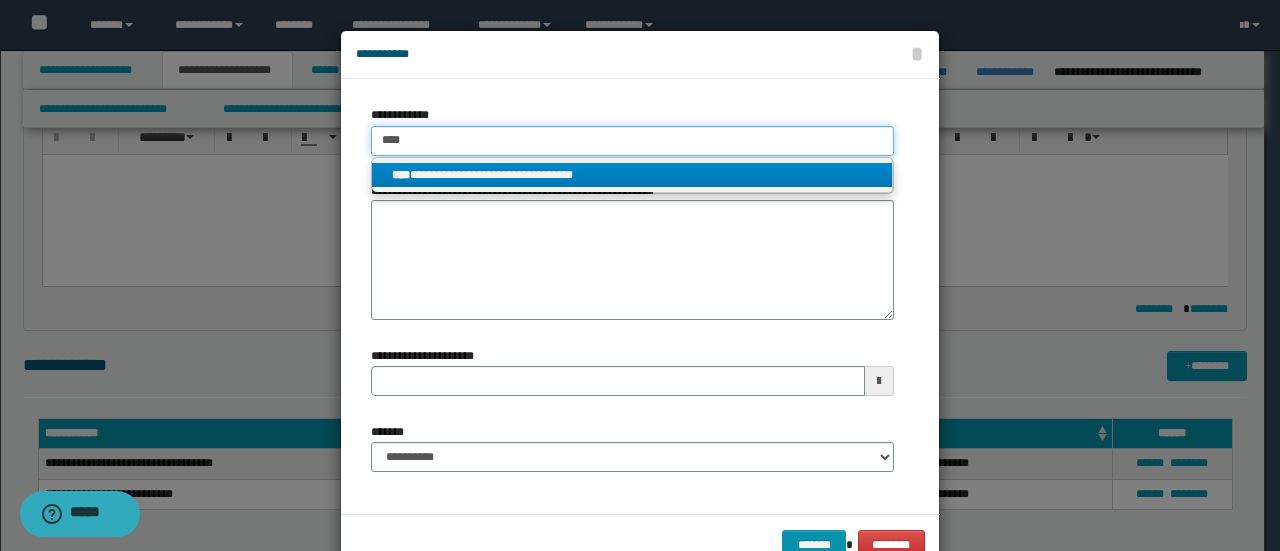 type on "****" 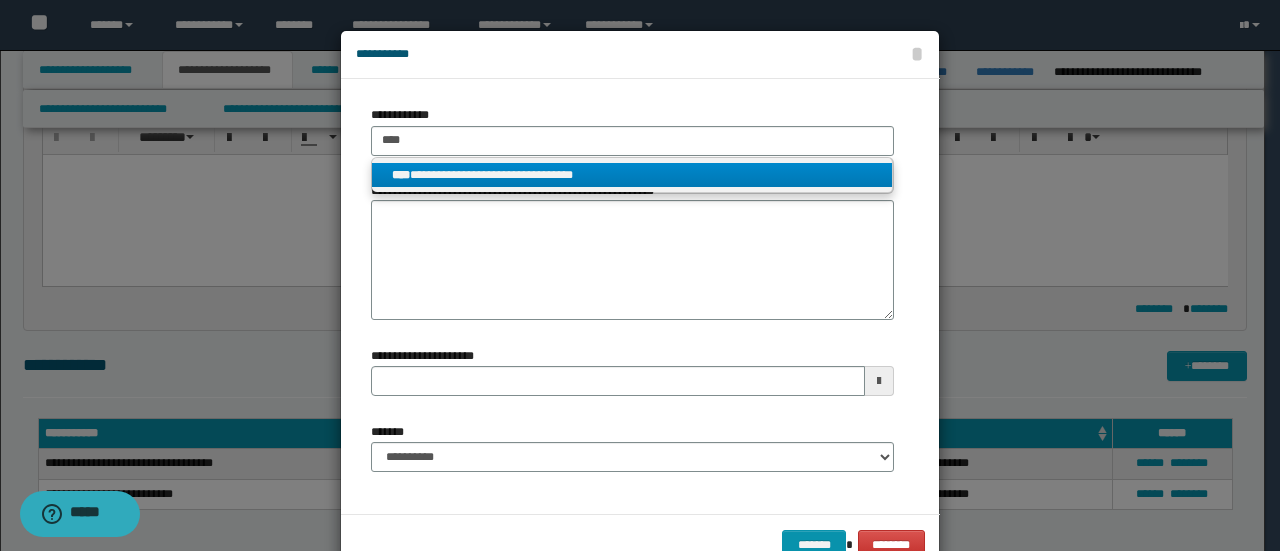 click on "**********" at bounding box center (632, 175) 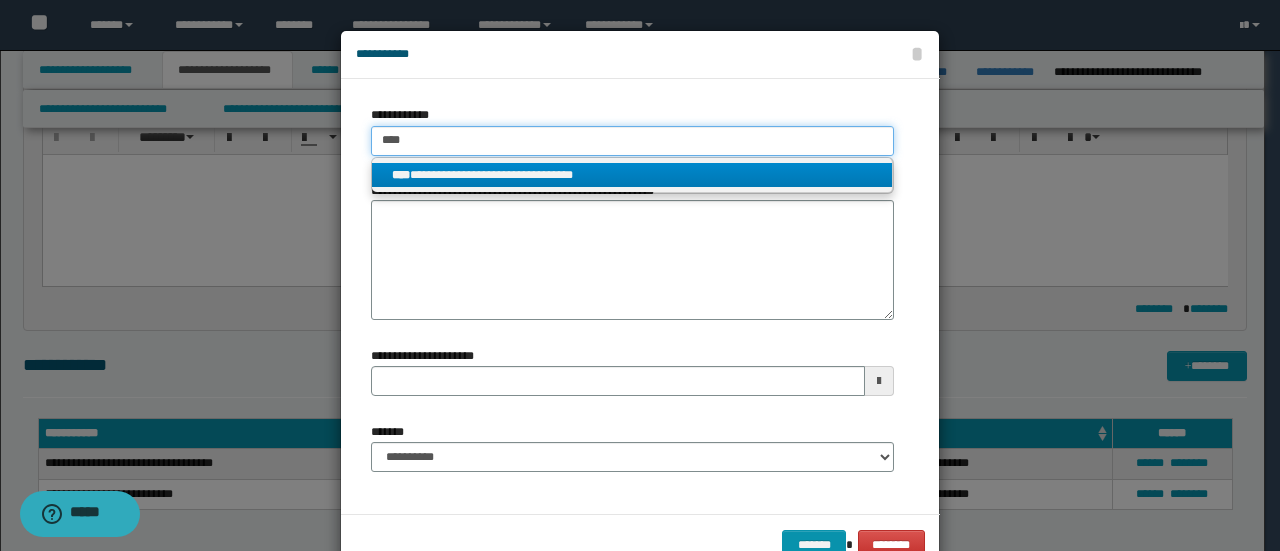 type 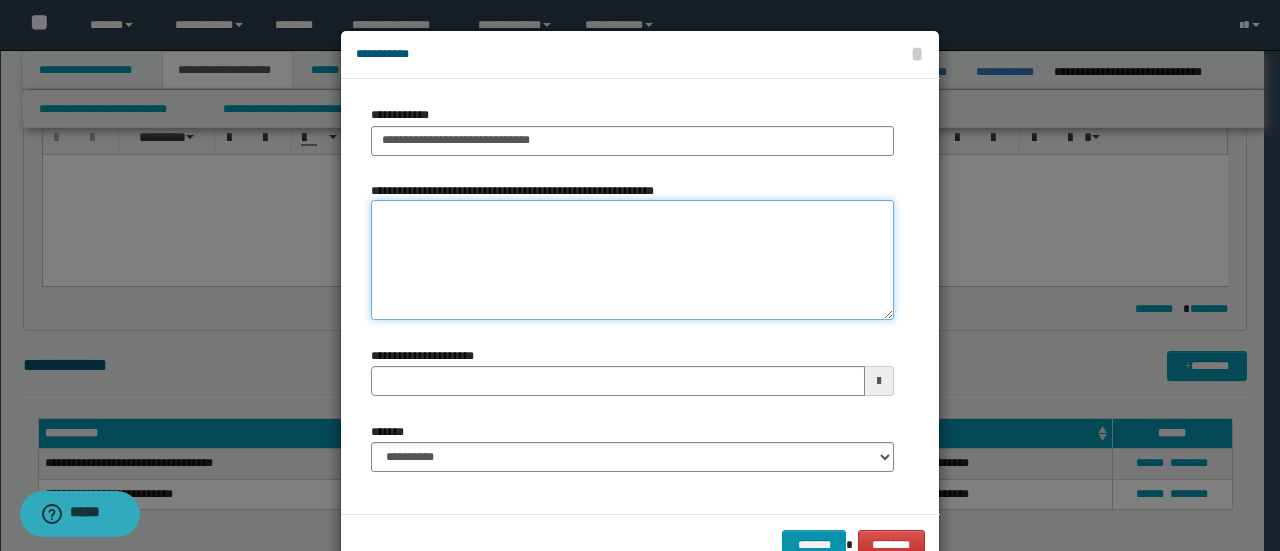 click on "**********" at bounding box center [632, 260] 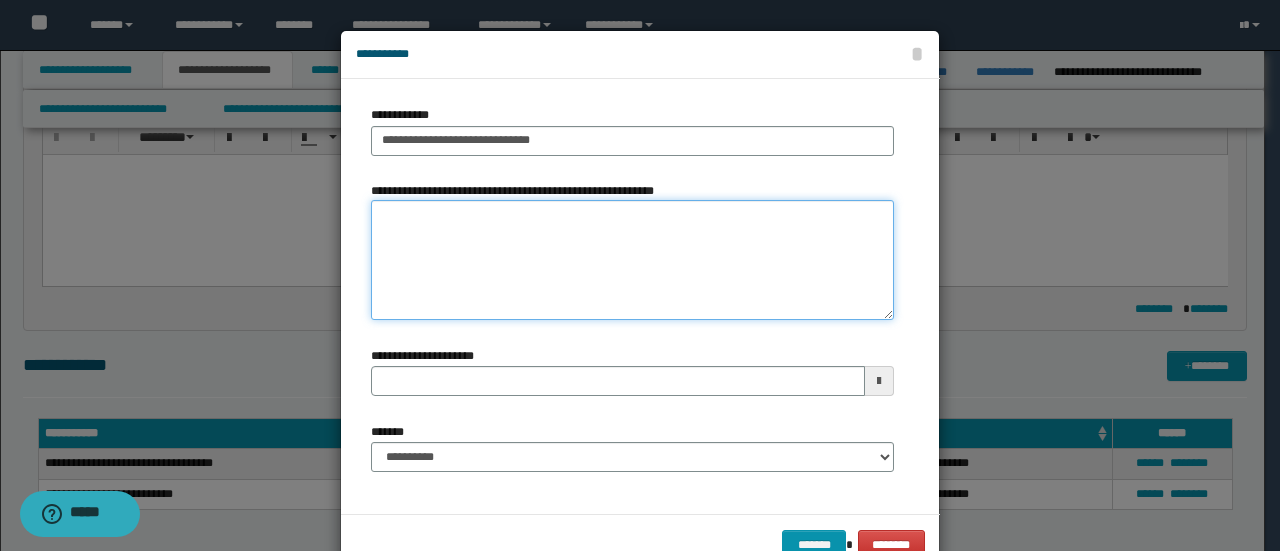 click on "**********" at bounding box center [632, 260] 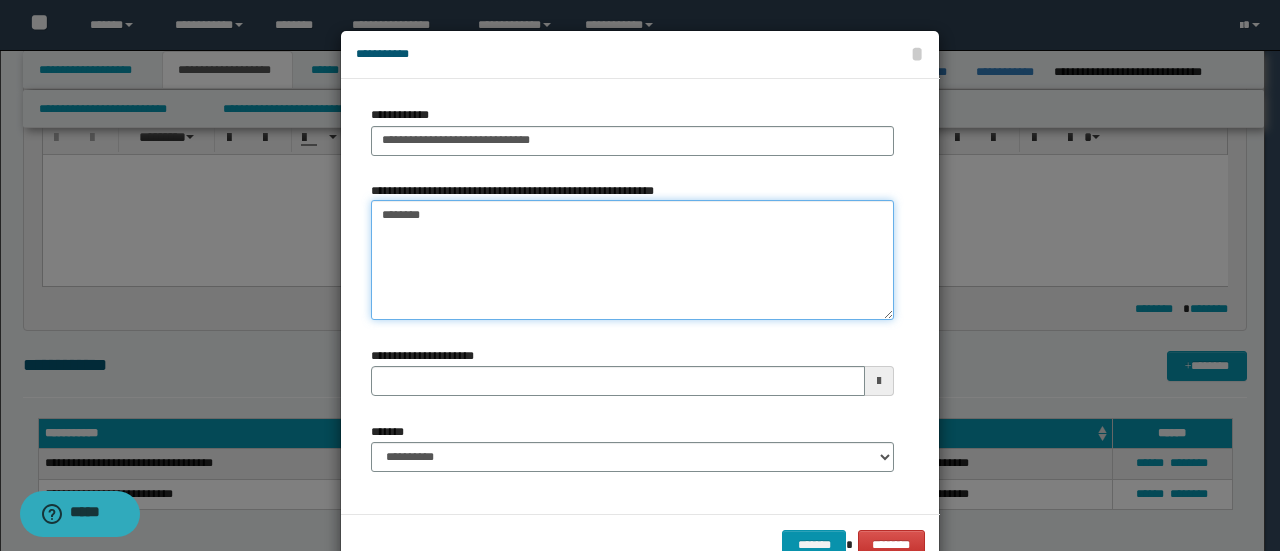 type on "*********" 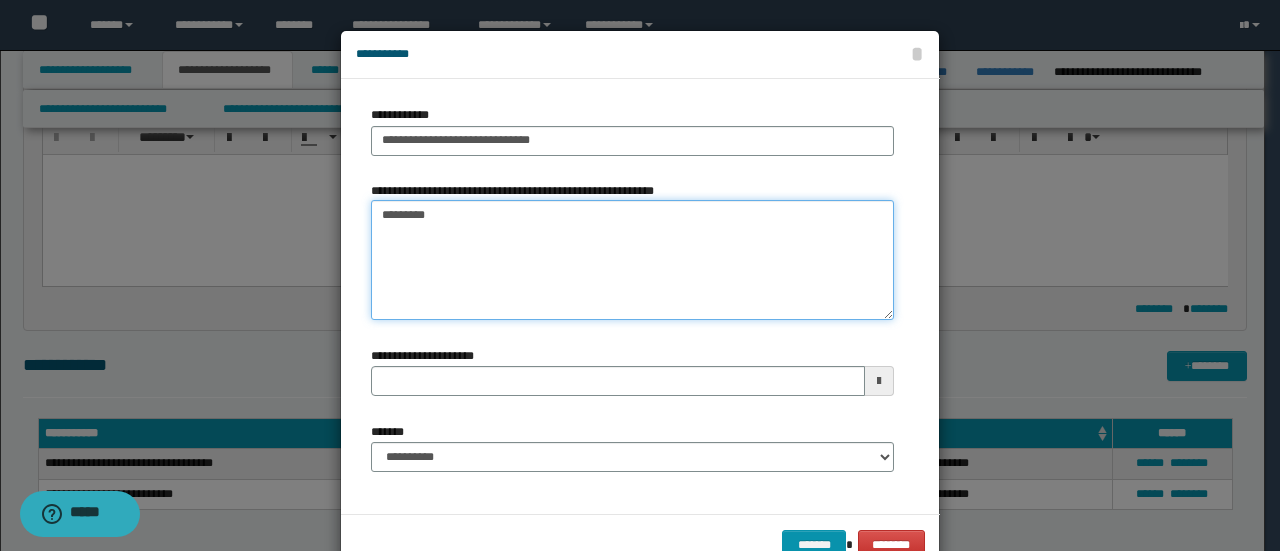type 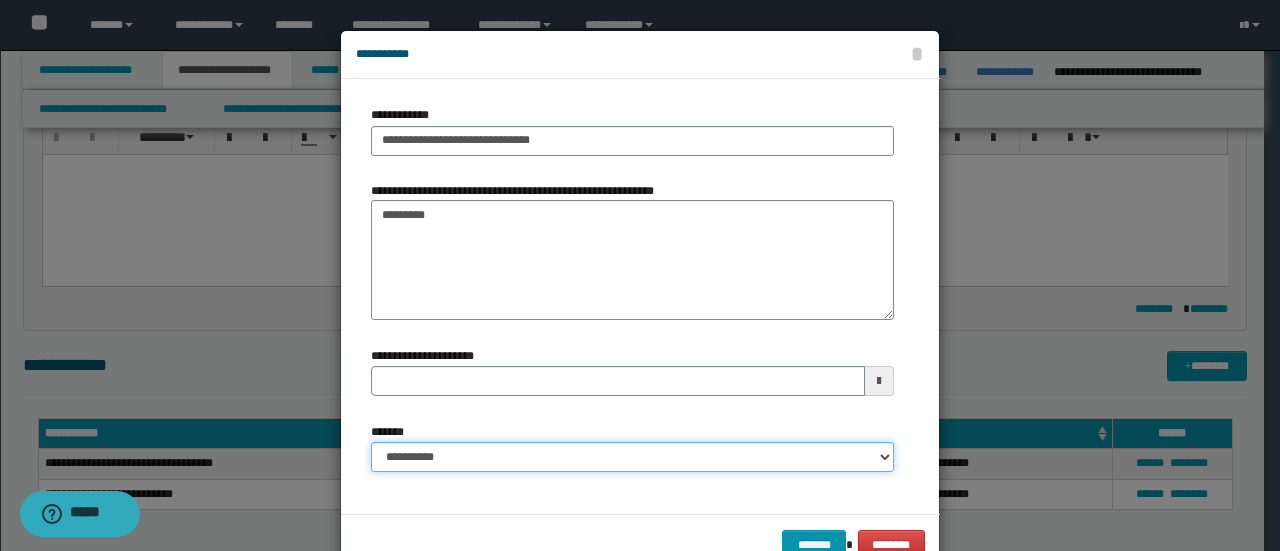 drag, startPoint x: 430, startPoint y: 458, endPoint x: 438, endPoint y: 449, distance: 12.0415945 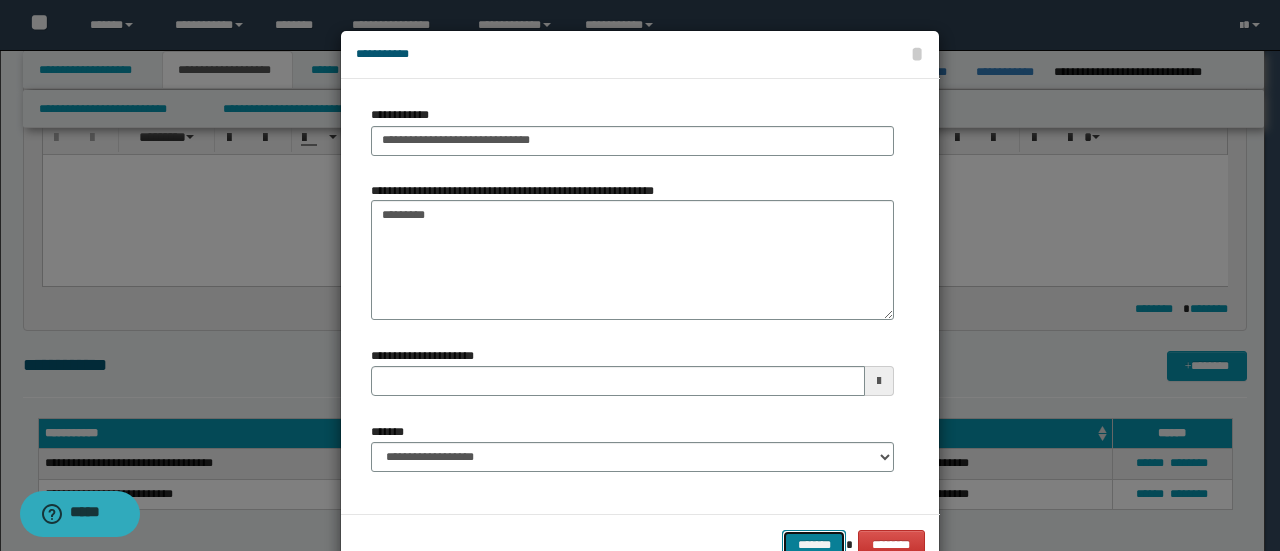 click on "*******" at bounding box center [814, 544] 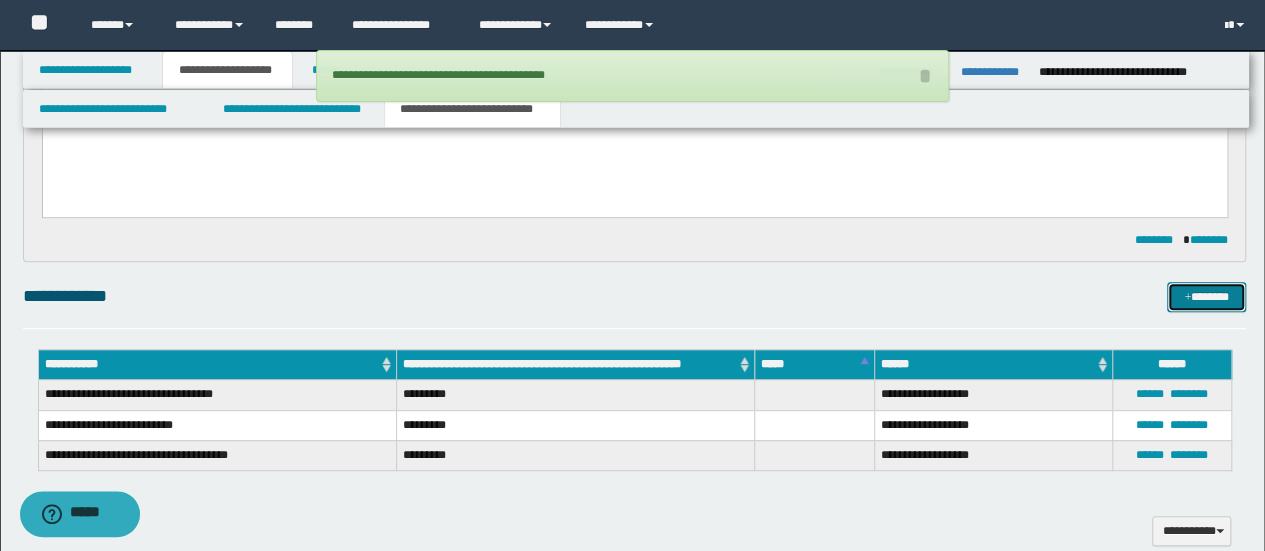 scroll, scrollTop: 300, scrollLeft: 0, axis: vertical 